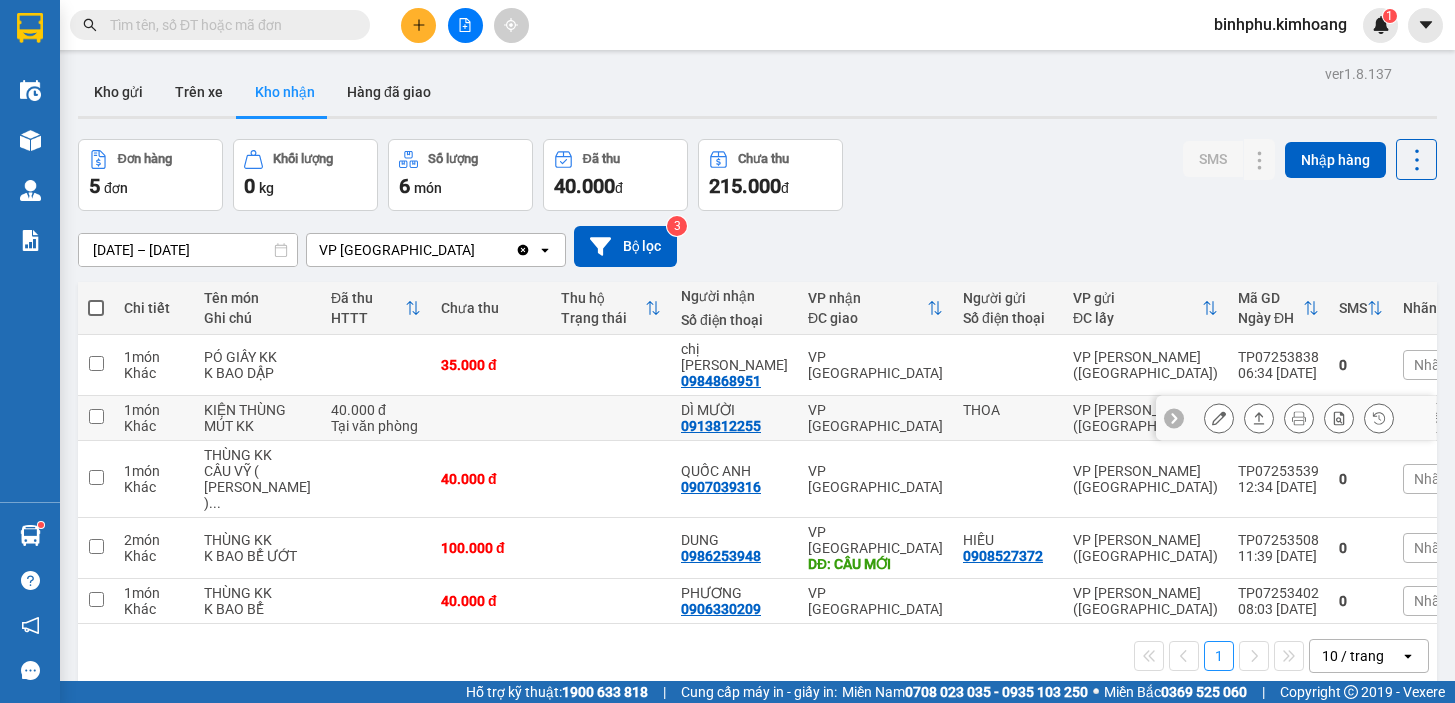 scroll, scrollTop: 0, scrollLeft: 0, axis: both 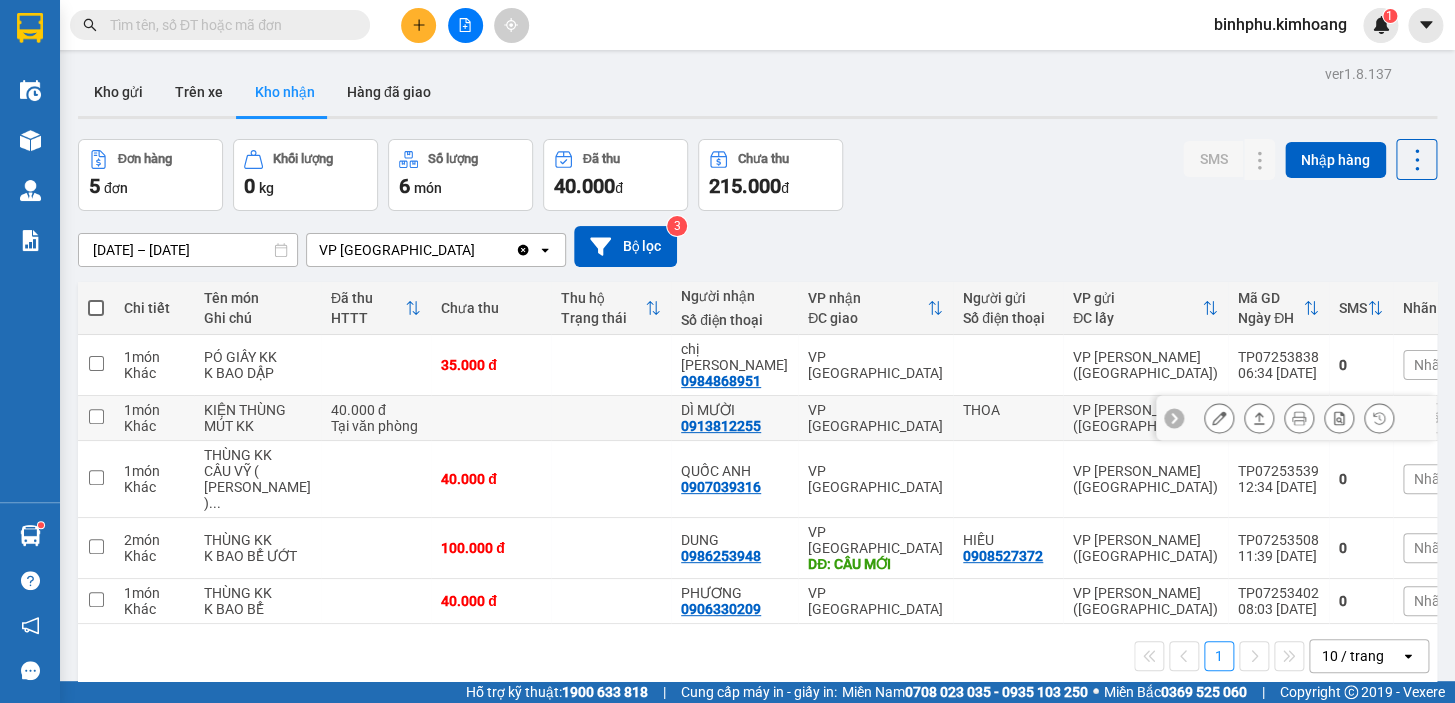 click at bounding box center (1219, 418) 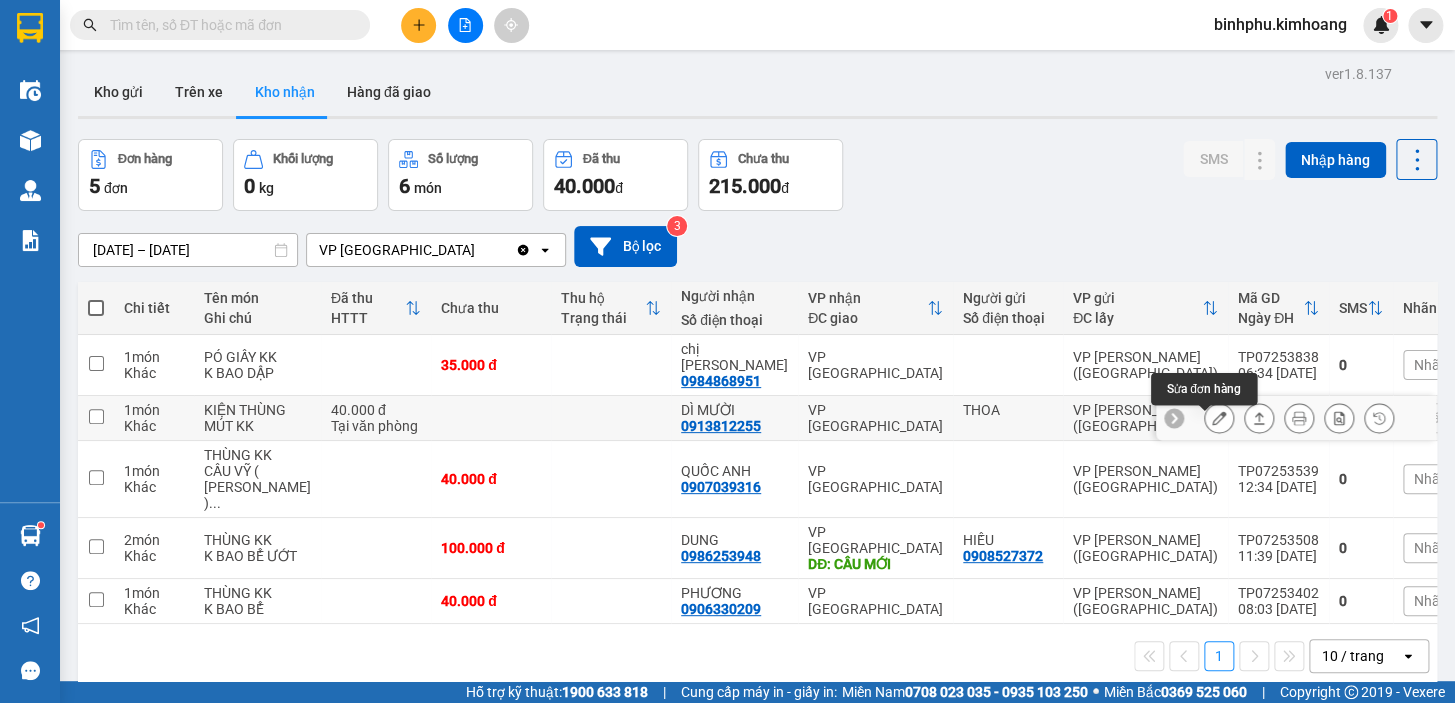 click 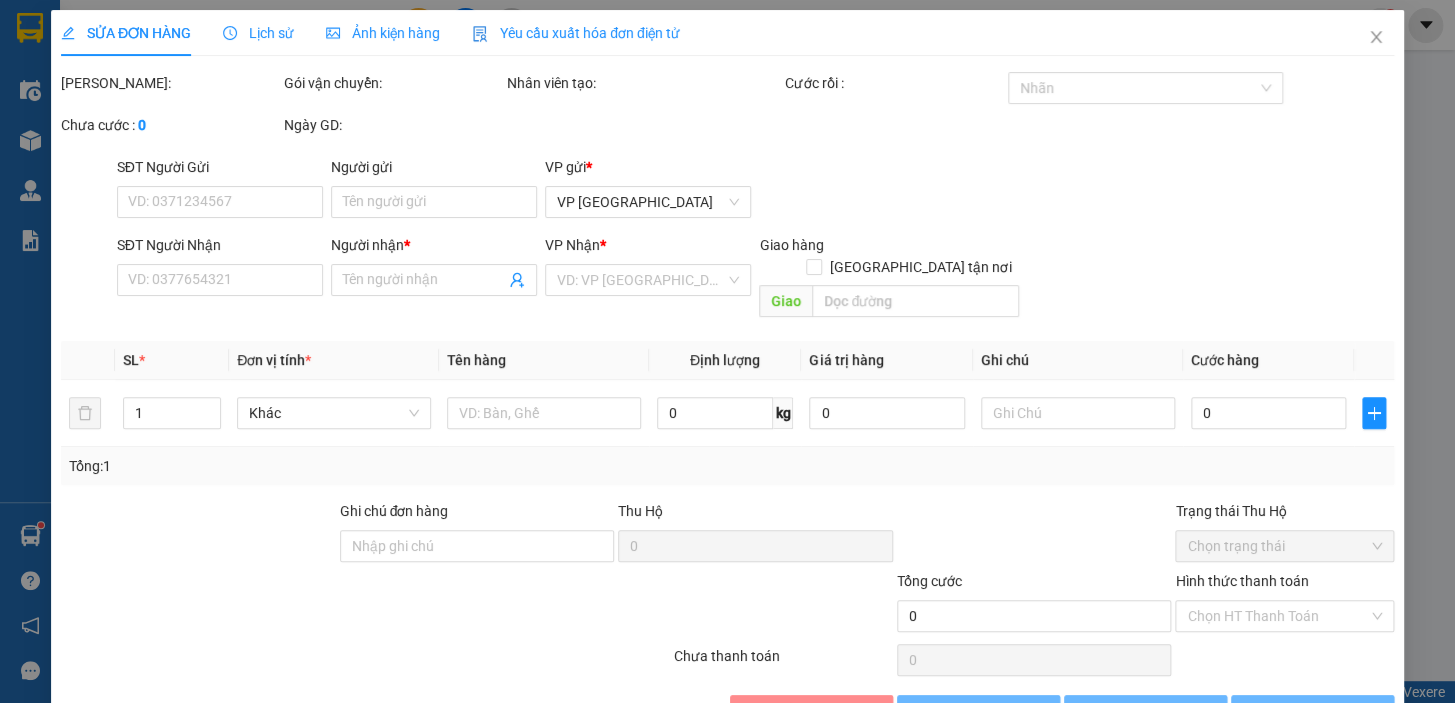 type on "THOA" 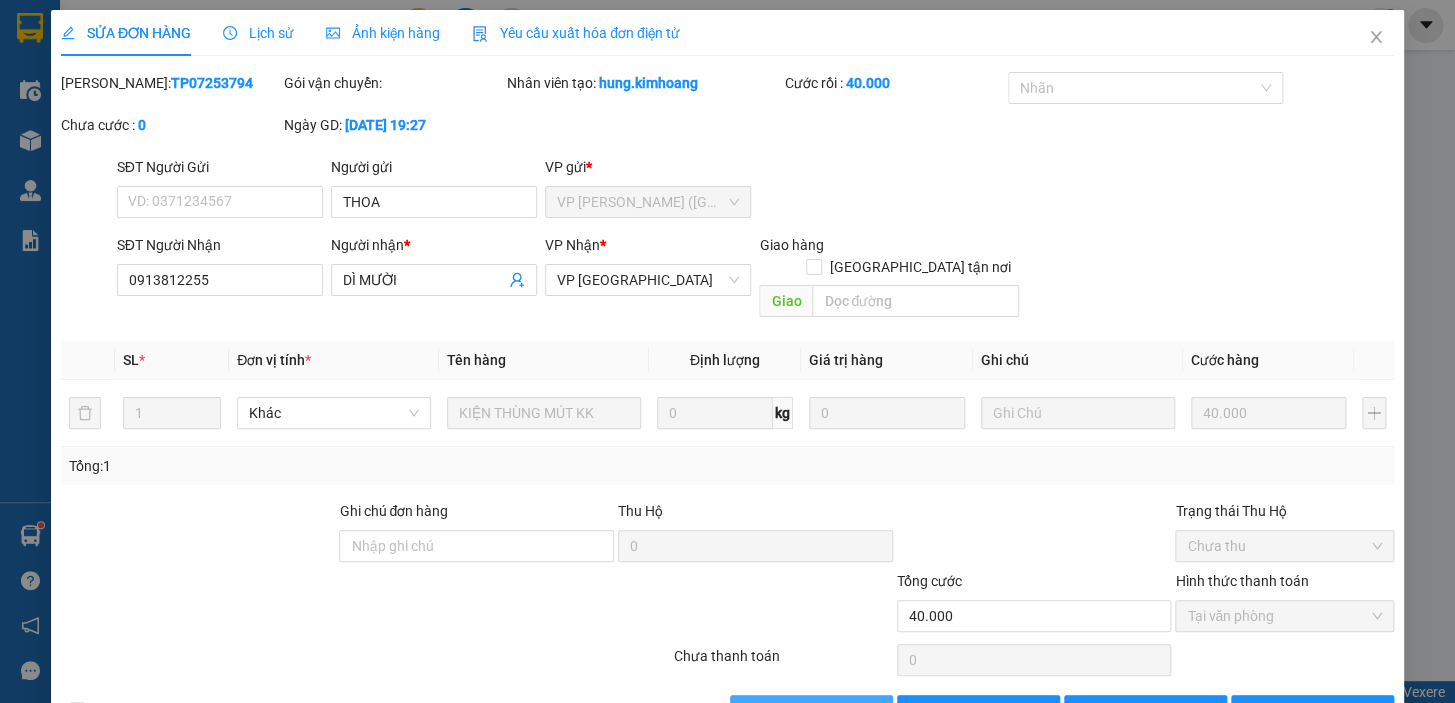 click on "[PERSON_NAME] và Giao hàng" at bounding box center [811, 711] 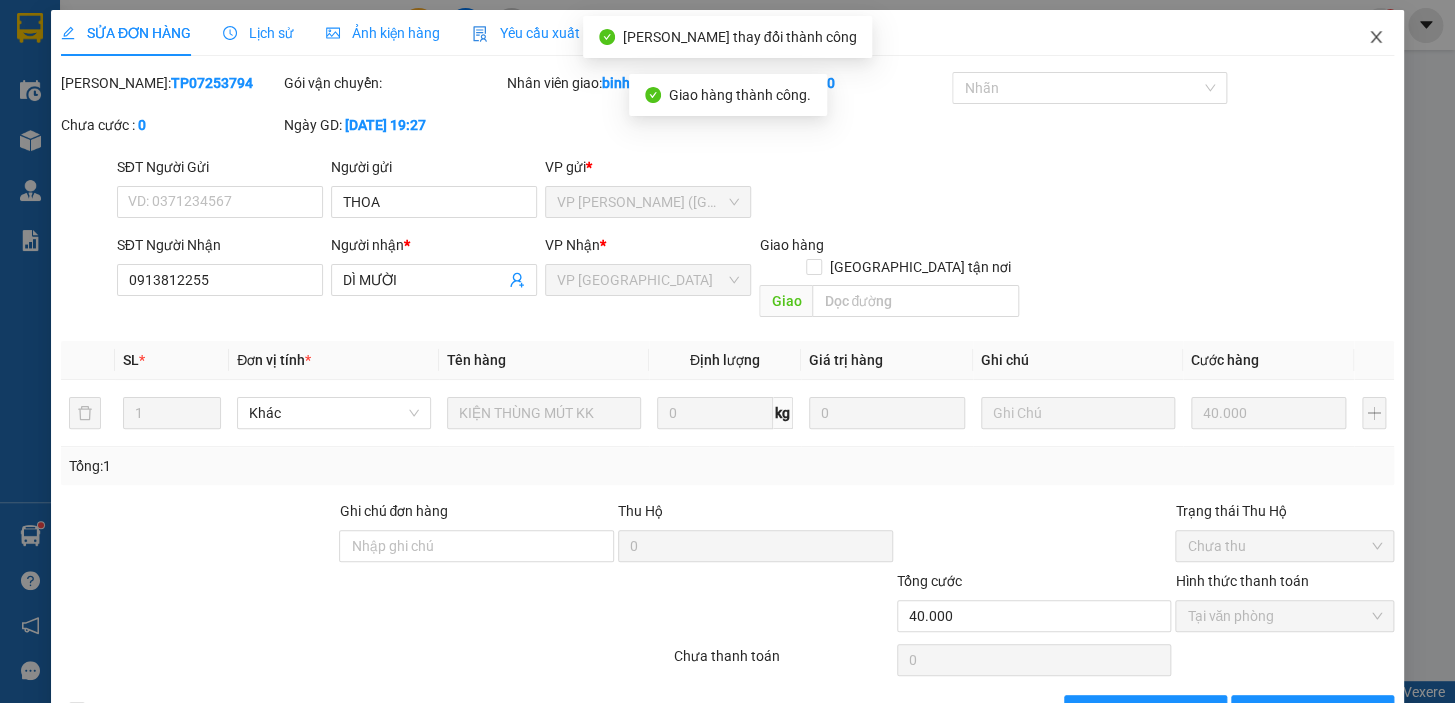 click 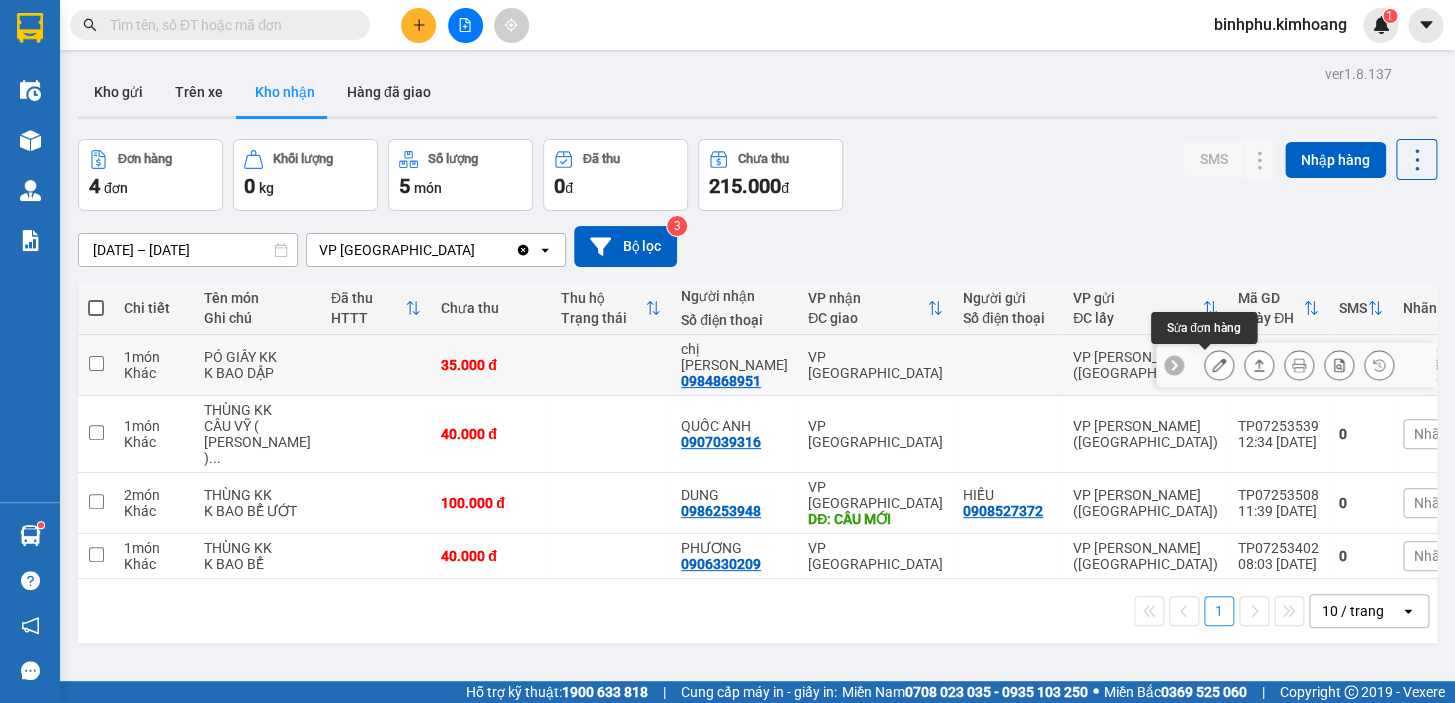 click 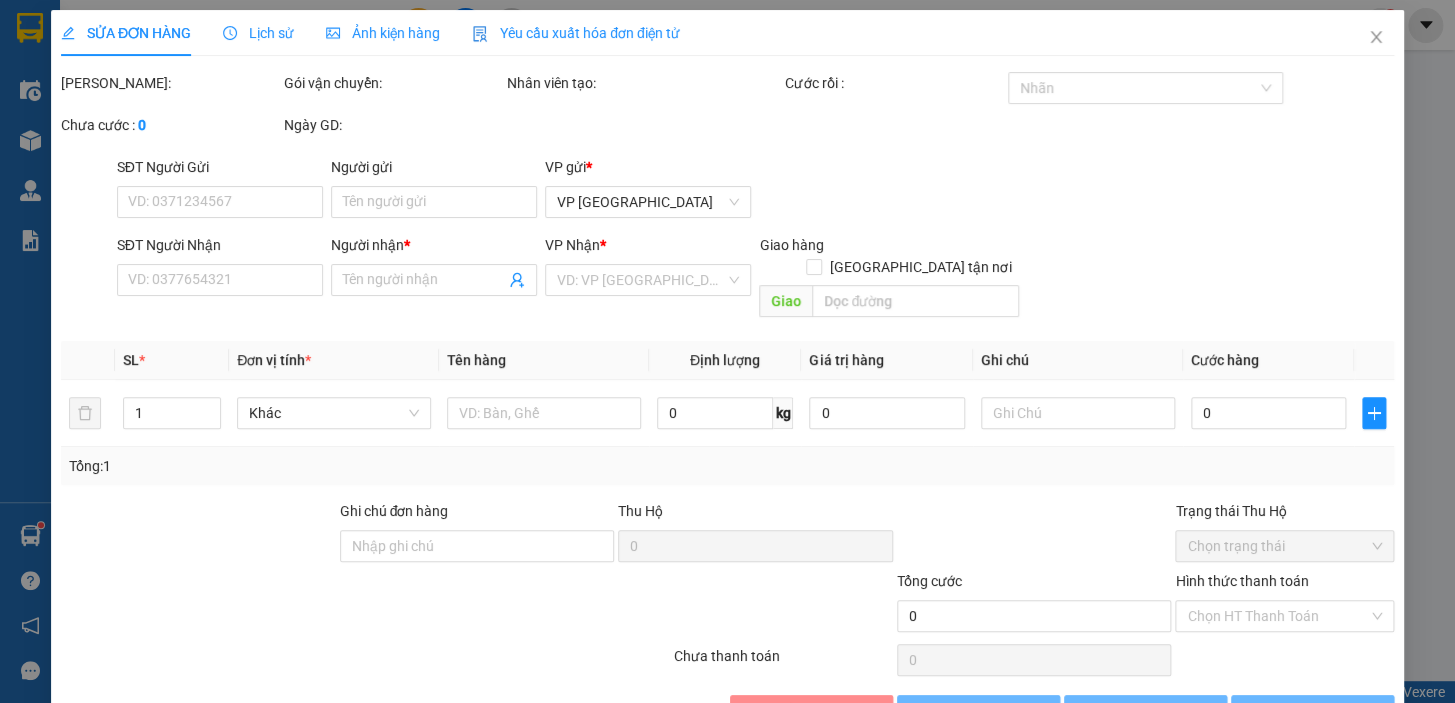 type on "0984868951" 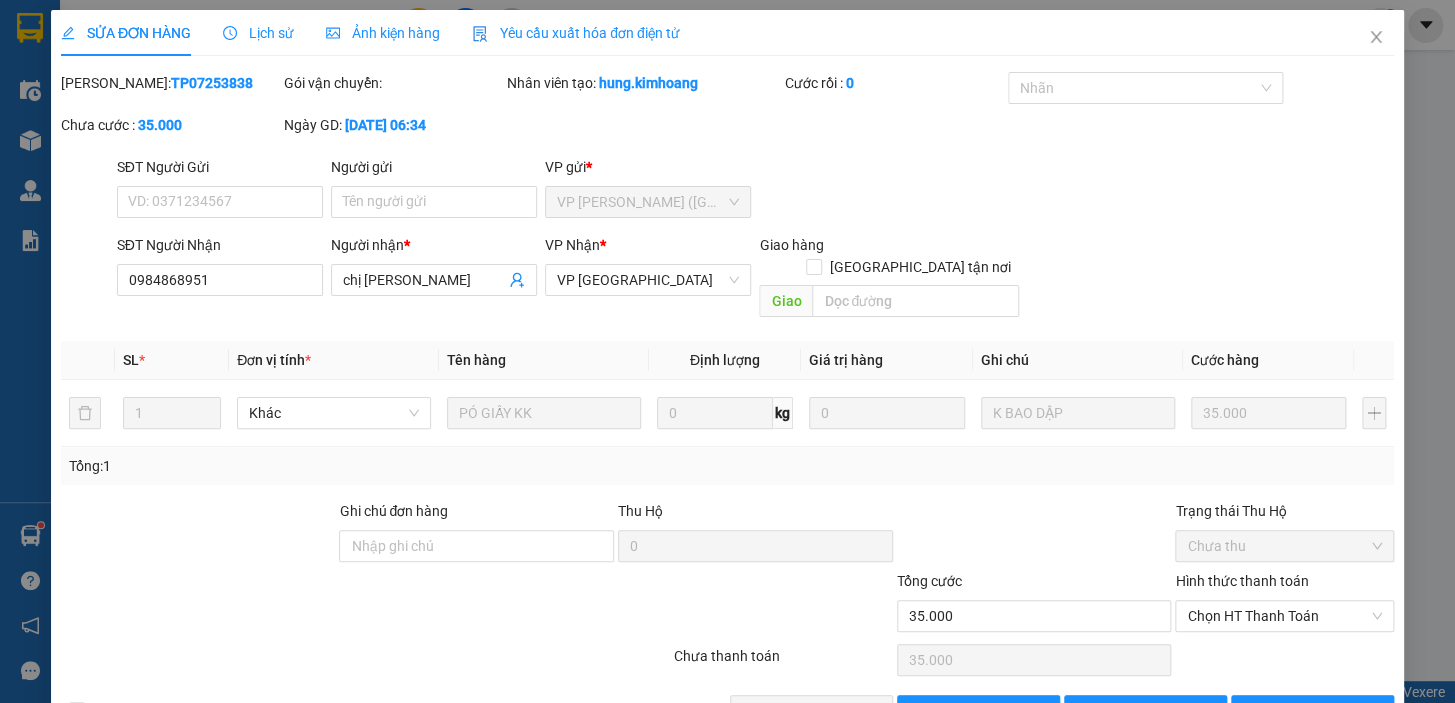 click on "Hình thức thanh toán" at bounding box center (1284, 585) 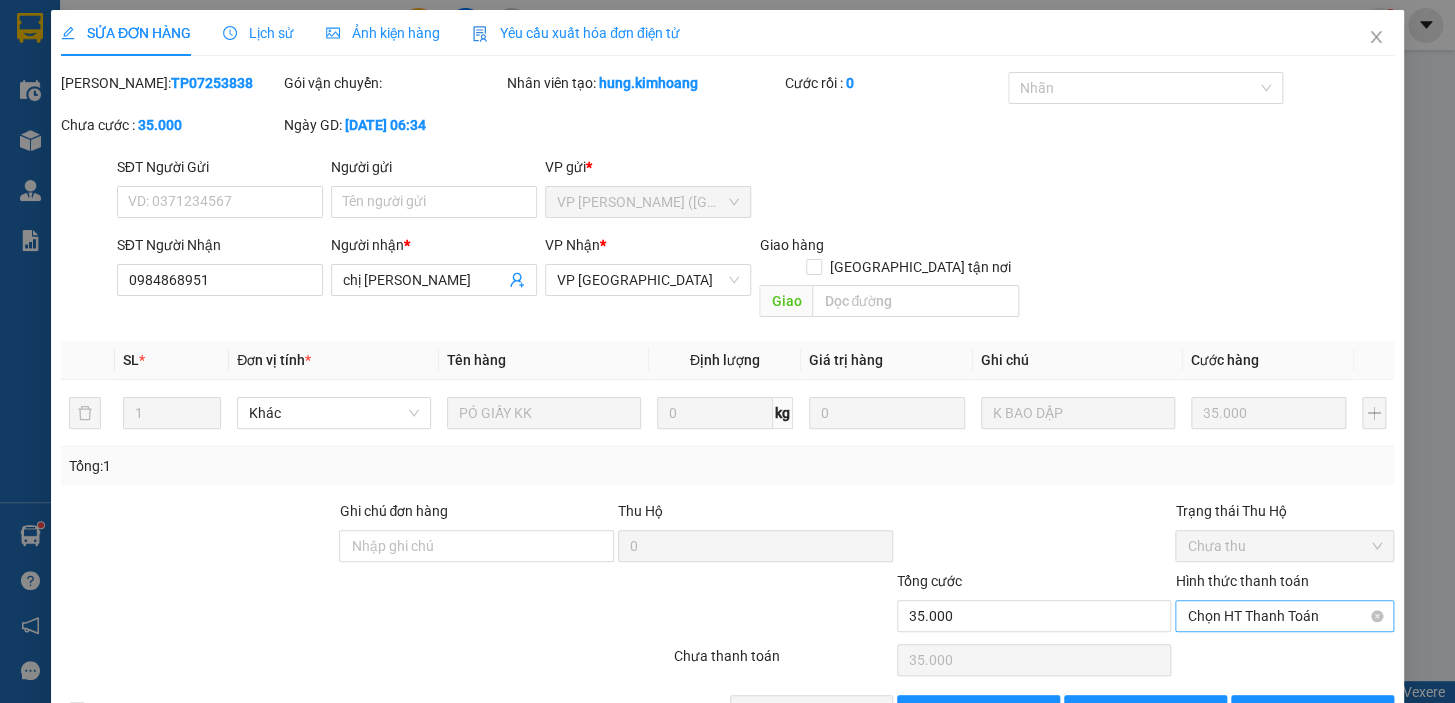 click on "Chọn HT Thanh Toán" at bounding box center [1284, 616] 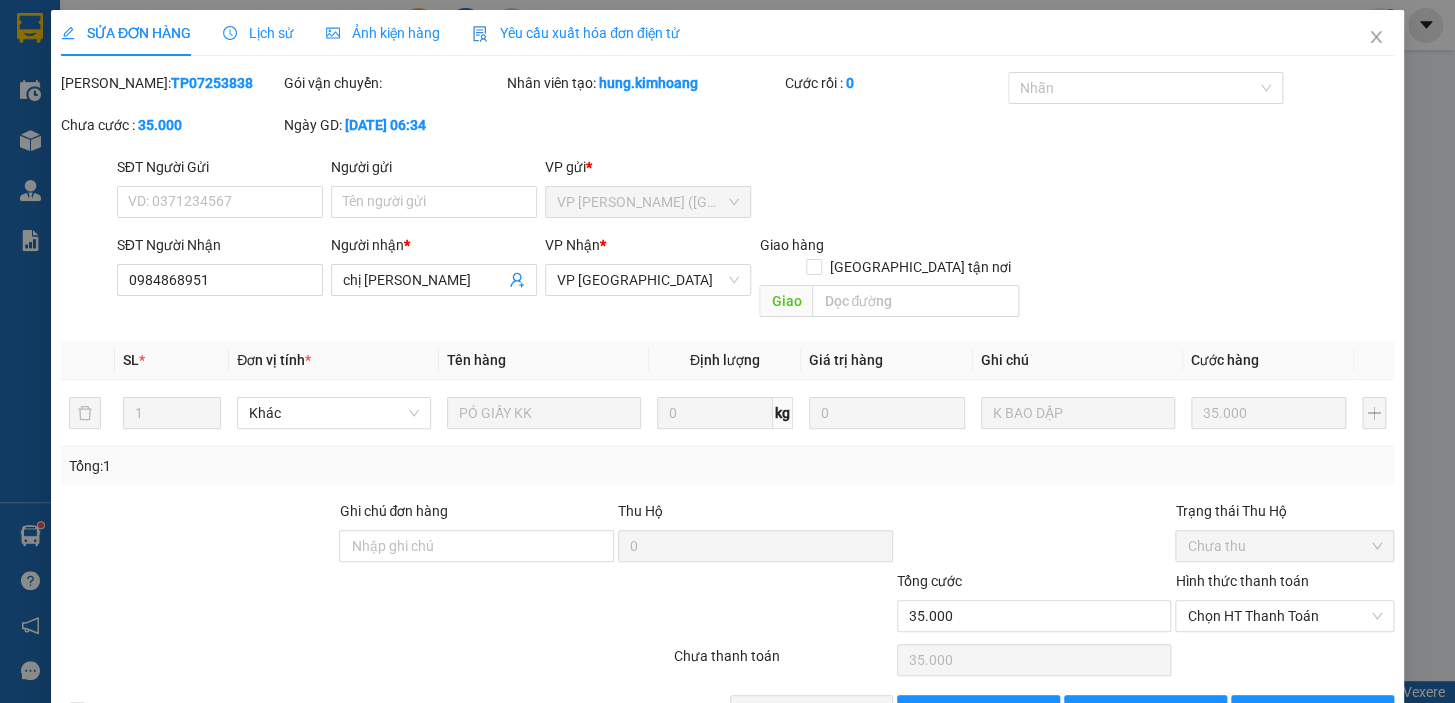 click on "Total Paid Fee 0 Total UnPaid Fee 35.000 Cash Collection Total Fee Mã ĐH:  TP07253838 Gói vận chuyển:   Nhân viên tạo:   hung.kimhoang Cước rồi :   0   Nhãn Chưa cước :   35.000 Ngày GD:   [DATE] 06:34 SĐT Người Gửi VD: 0371234567 Người gửi Tên người gửi VP gửi  * VP [PERSON_NAME] ([GEOGRAPHIC_DATA]) SĐT Người Nhận 0984868951 Người nhận  * chị ngọc VP Nhận  * VP Bình Phú Giao hàng Giao tận nơi Giao SL  * Đơn vị tính  * Tên hàng  Định lượng Giá trị hàng Ghi chú Cước hàng                   1 Khác PÓ GIẤY KK 0 kg 0 K BAO DẬP 35.000 Tổng:  1 Ghi chú đơn hàng Thu Hộ 0 Trạng thái Thu Hộ   Chưa thu Tổng cước 35.000 Hình thức thanh toán Chọn HT Thanh Toán Số tiền thu trước 0 Chọn HT Thanh Toán Chưa thanh toán 35.000 Chọn HT Thanh Toán Xuất hóa đơn hàng Lưu và Giao hàng Thêm ĐH mới [PERSON_NAME] thay đổi [PERSON_NAME] và In Tại văn phòng Tại văn phòng" at bounding box center (727, 399) 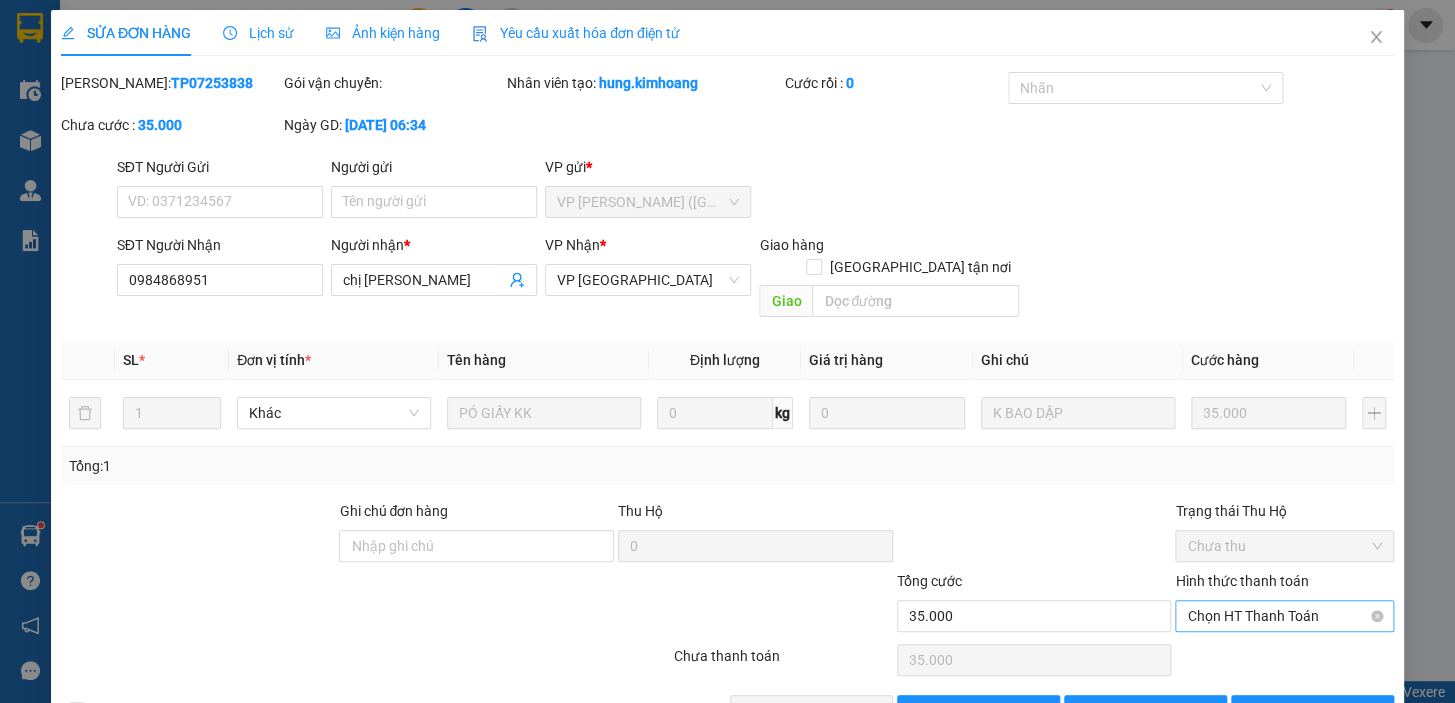 click on "Chọn HT Thanh Toán" at bounding box center (1284, 616) 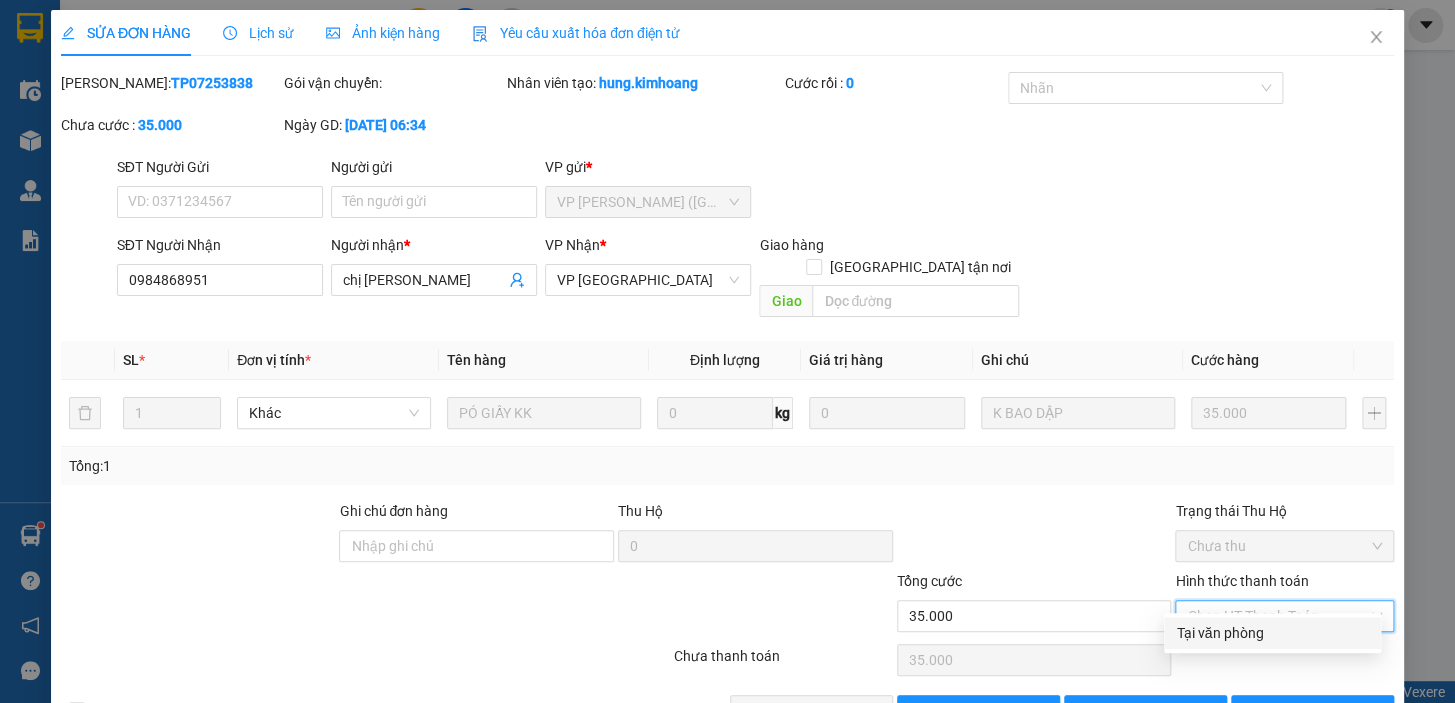 click on "Tại văn phòng" at bounding box center (1272, 633) 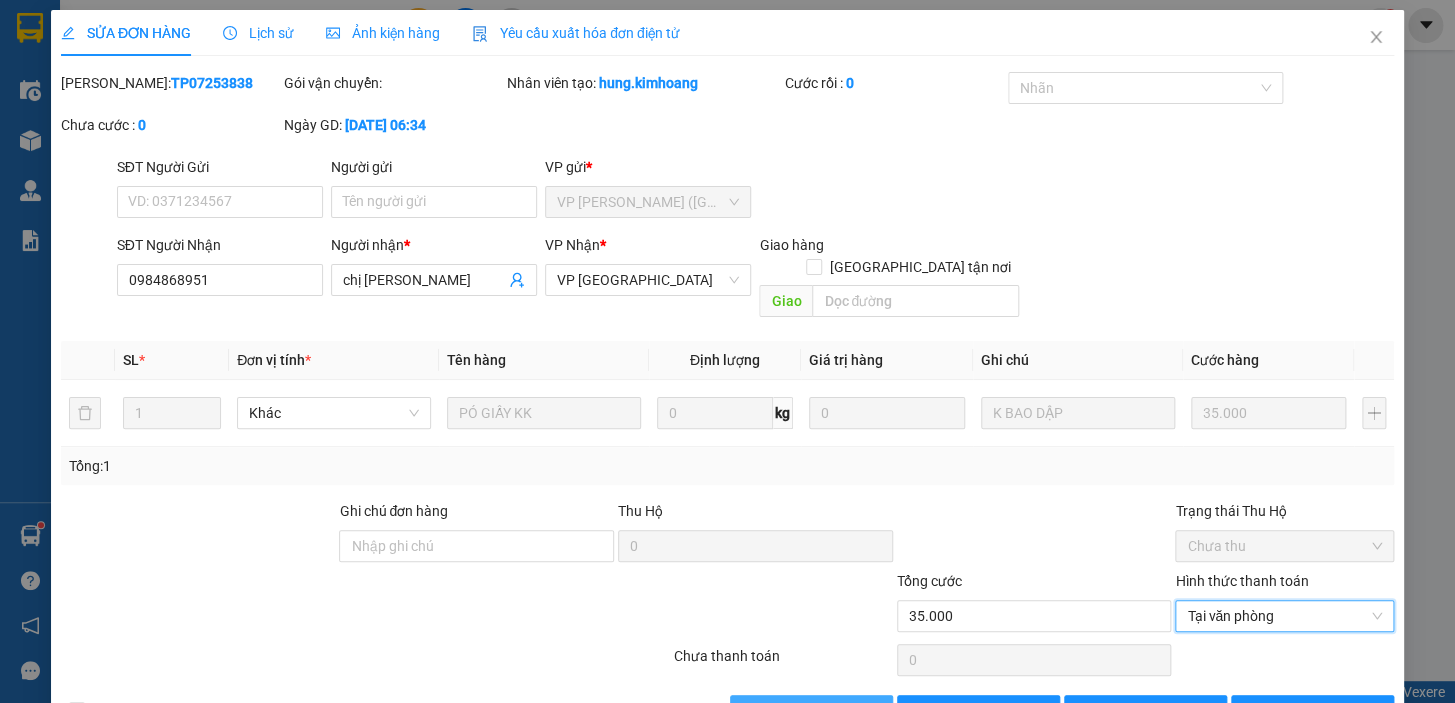 click on "[PERSON_NAME] và Giao hàng" at bounding box center [811, 711] 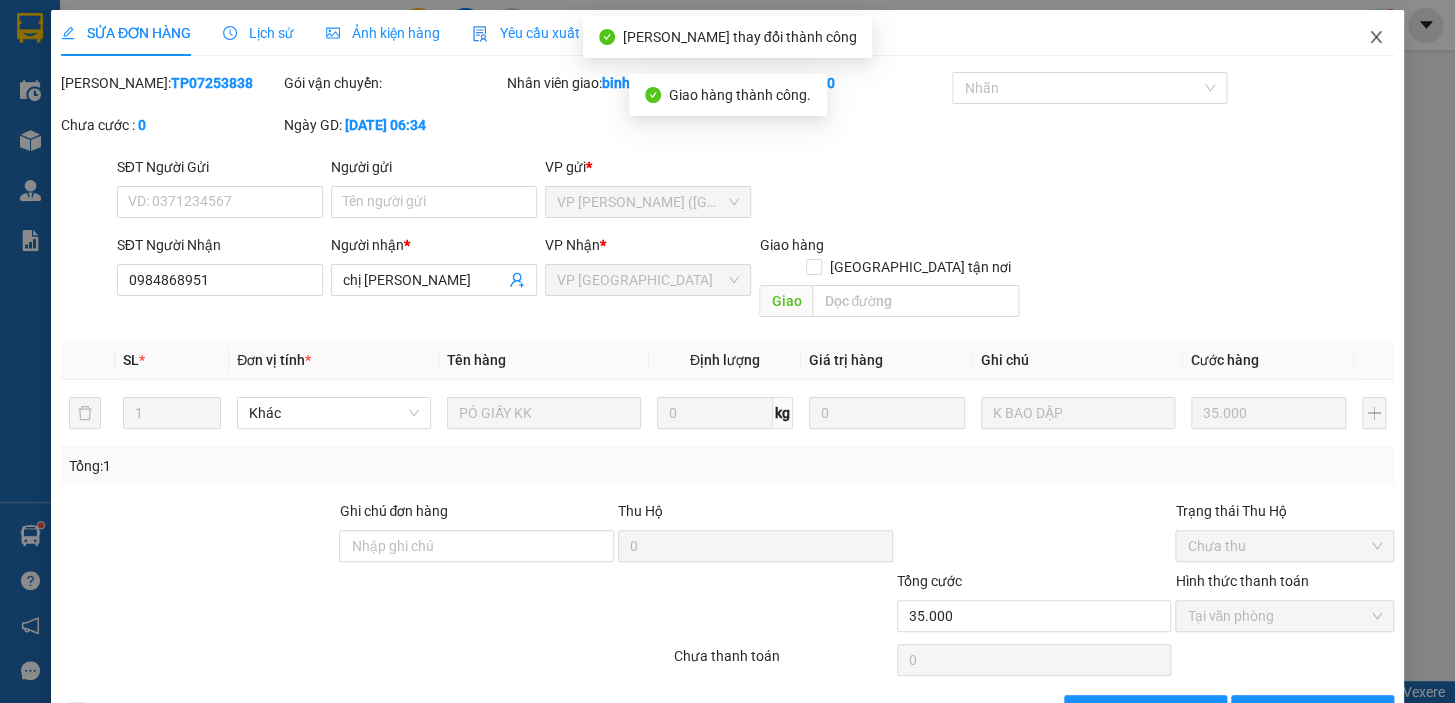 click at bounding box center (1376, 38) 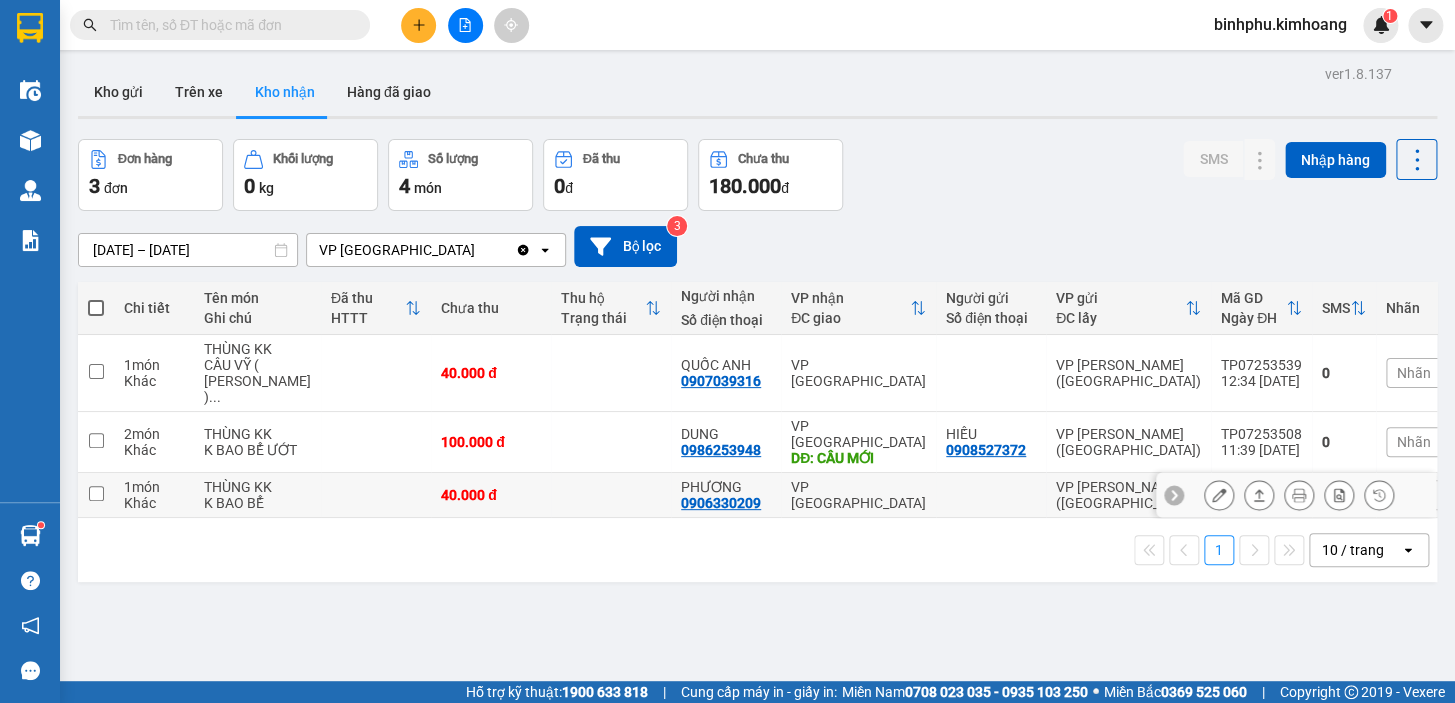 click at bounding box center (1219, 495) 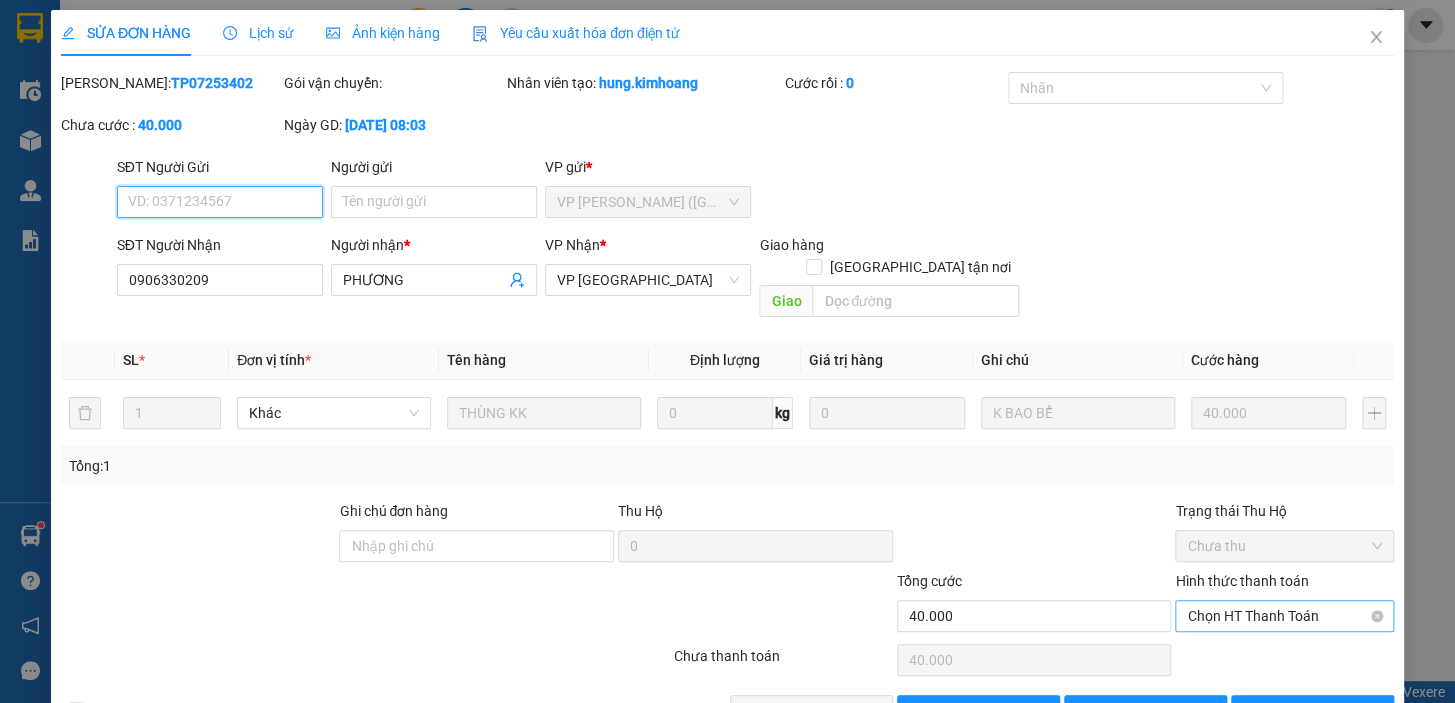 click on "Chọn HT Thanh Toán" at bounding box center (1284, 616) 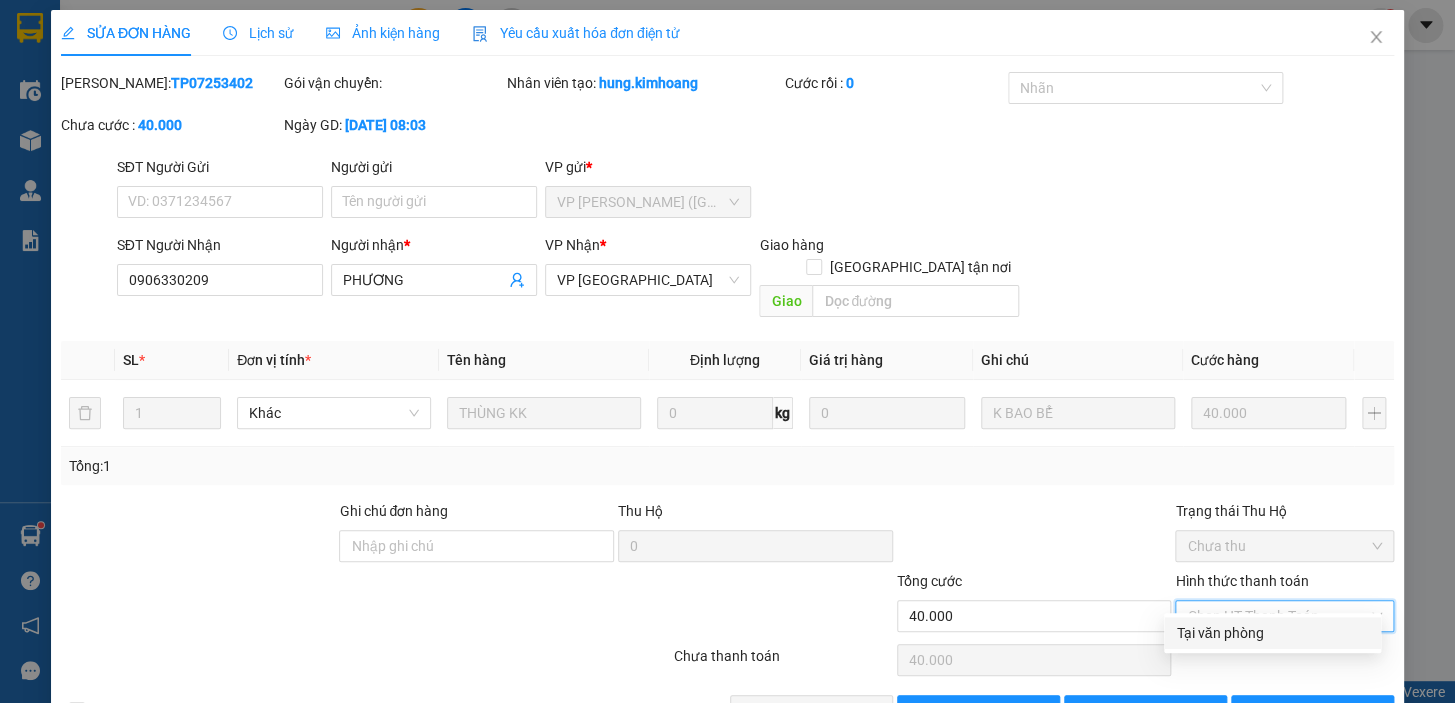 click on "Tại văn phòng" at bounding box center [1272, 633] 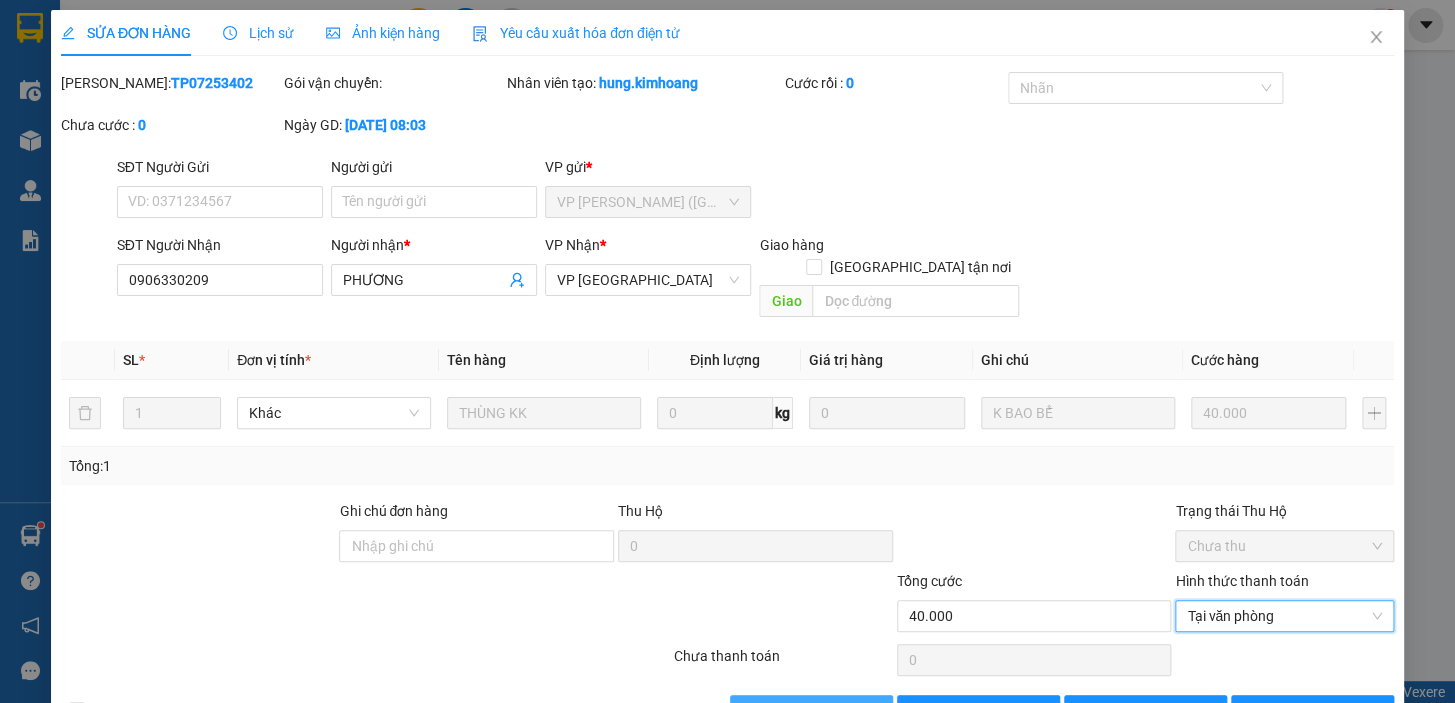 click on "[PERSON_NAME] và Giao hàng" at bounding box center [864, 711] 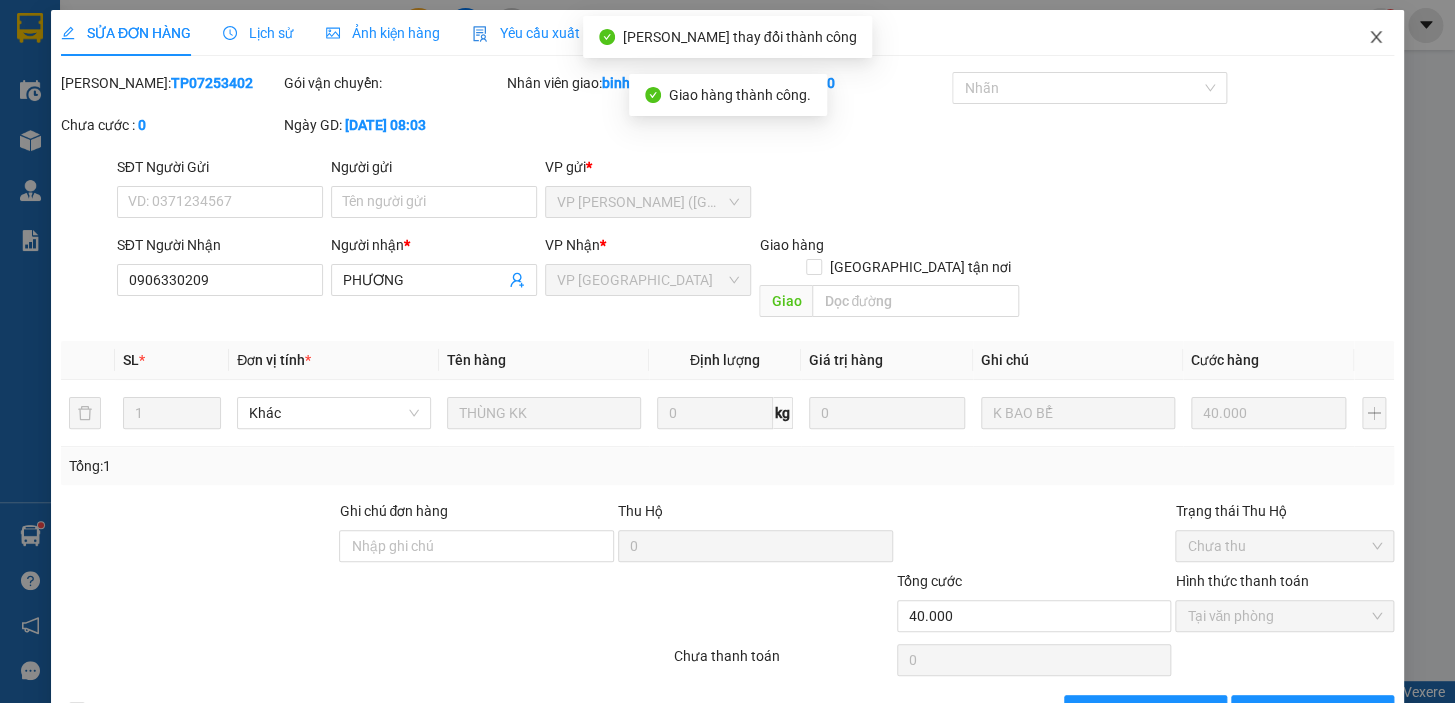 click 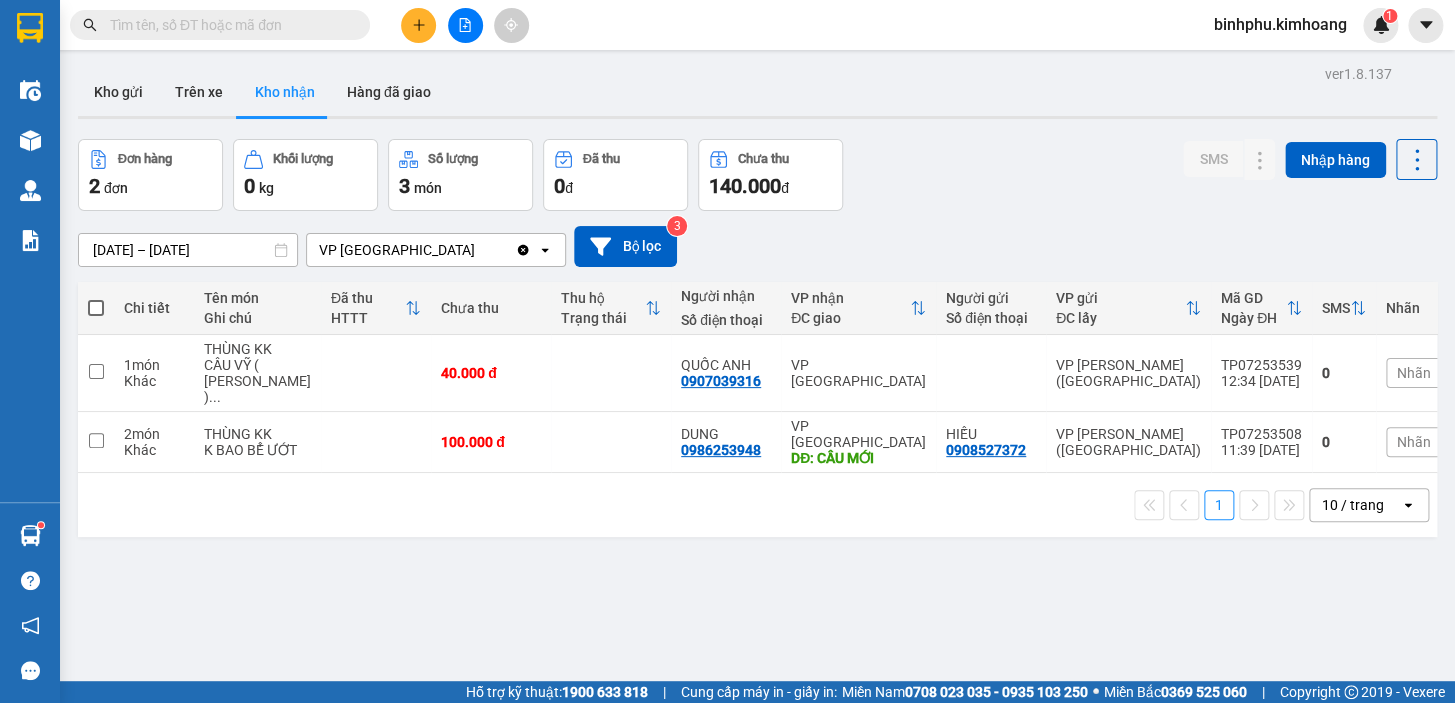 click 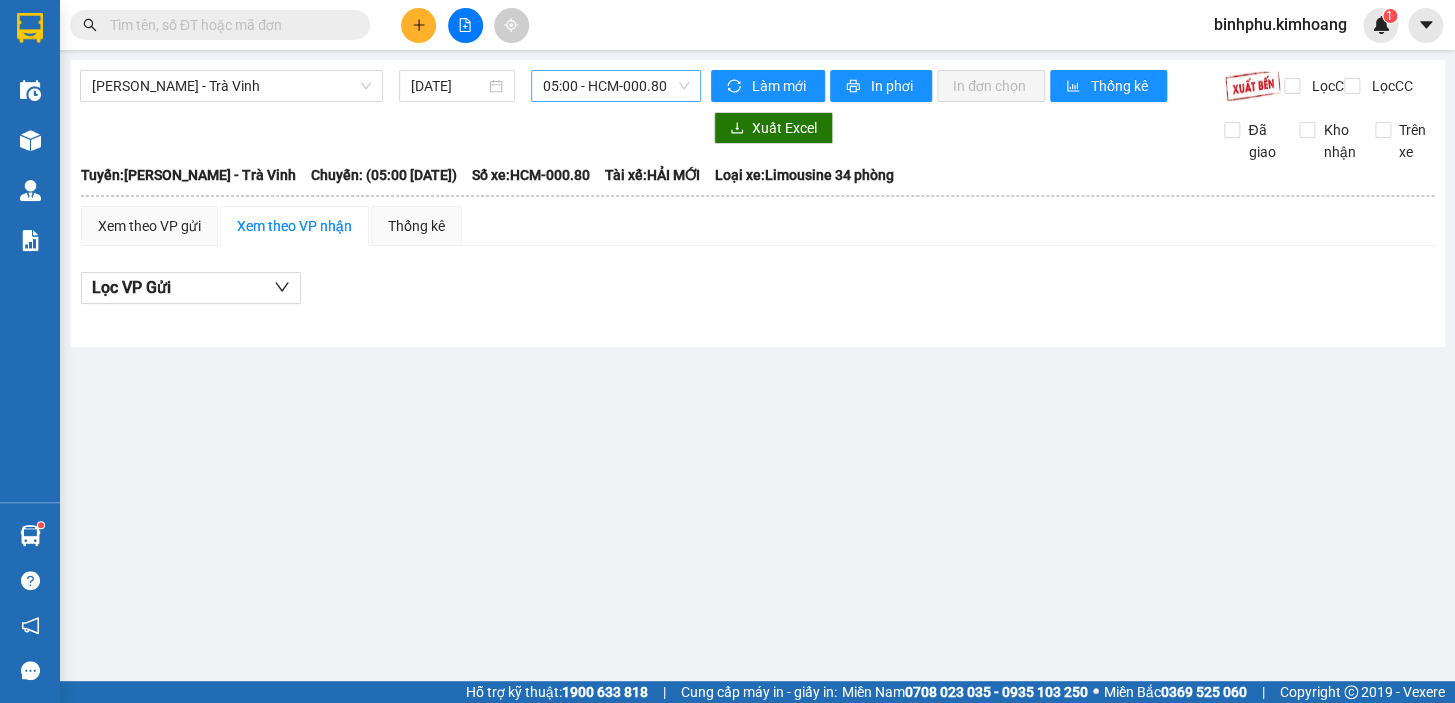 click on "05:00     - HCM-000.80" at bounding box center [616, 86] 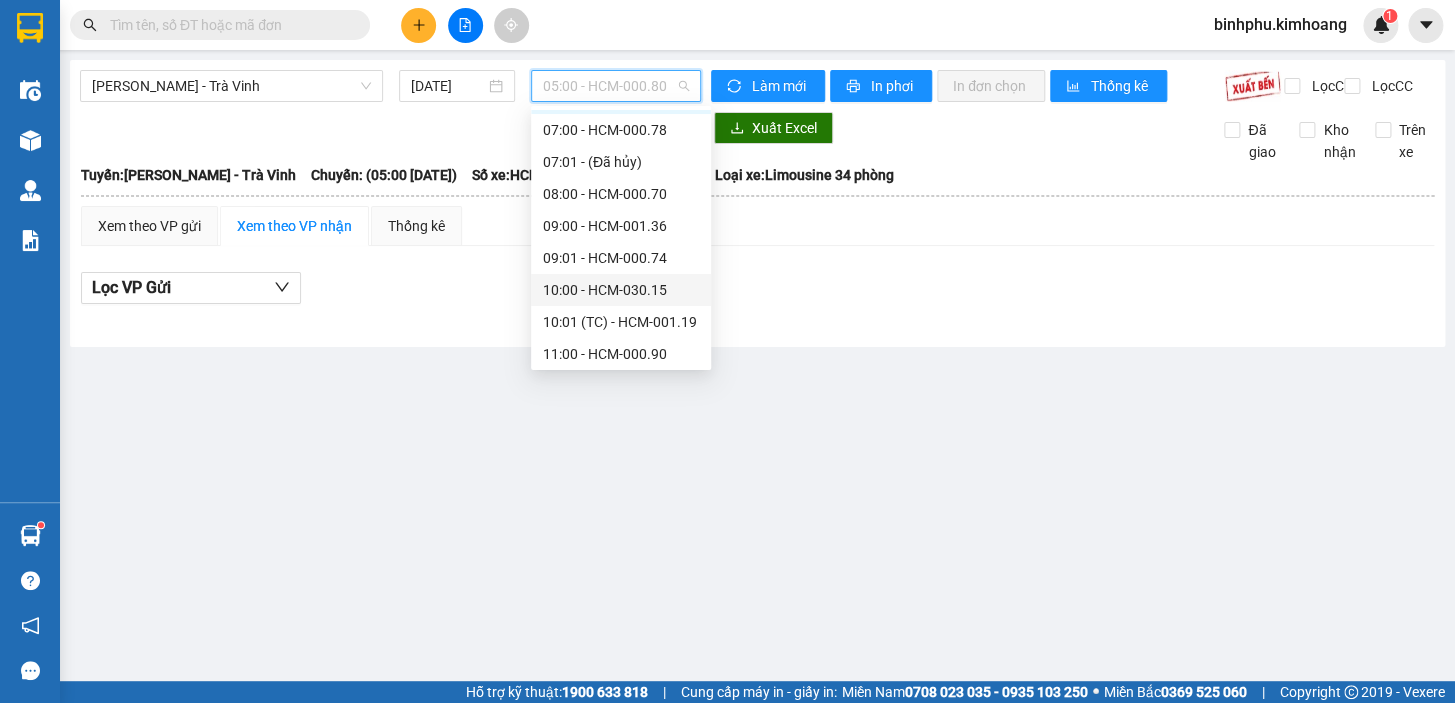scroll, scrollTop: 0, scrollLeft: 0, axis: both 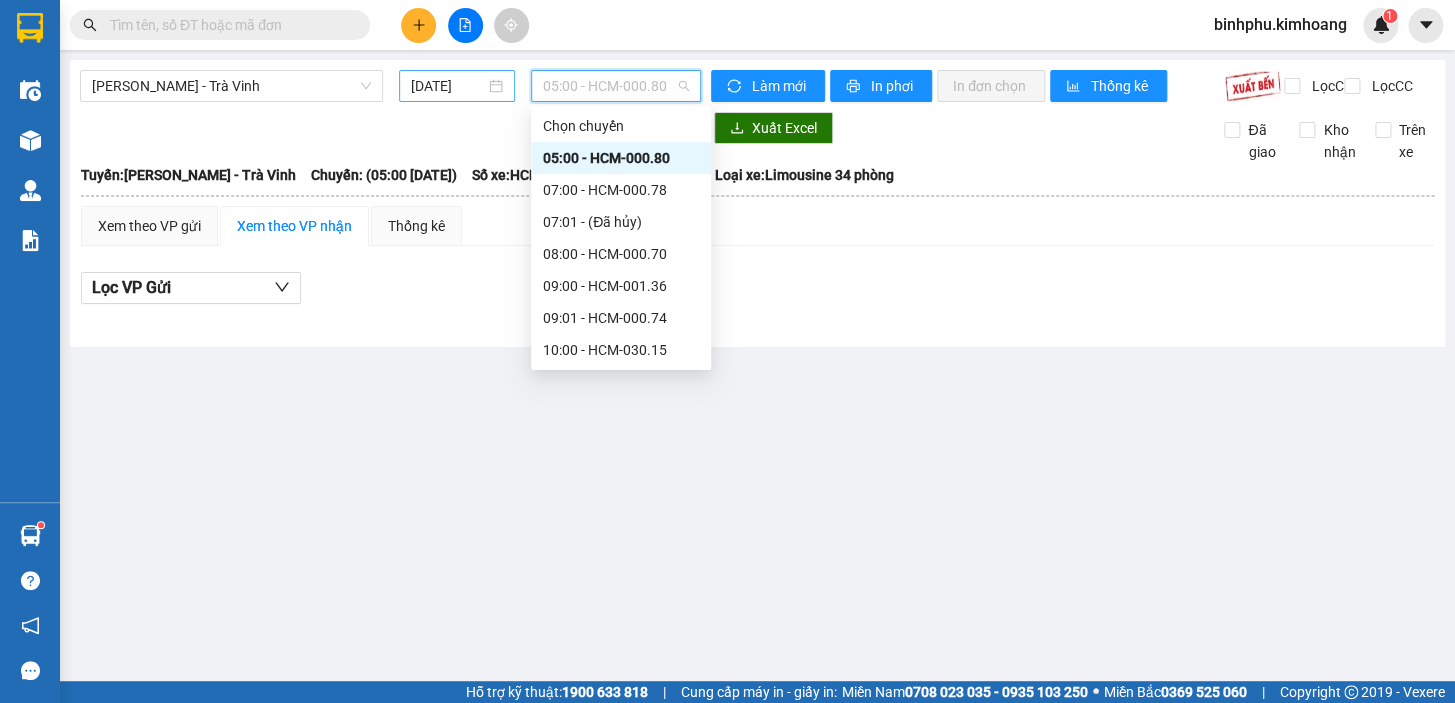 click on "[DATE]" at bounding box center (448, 86) 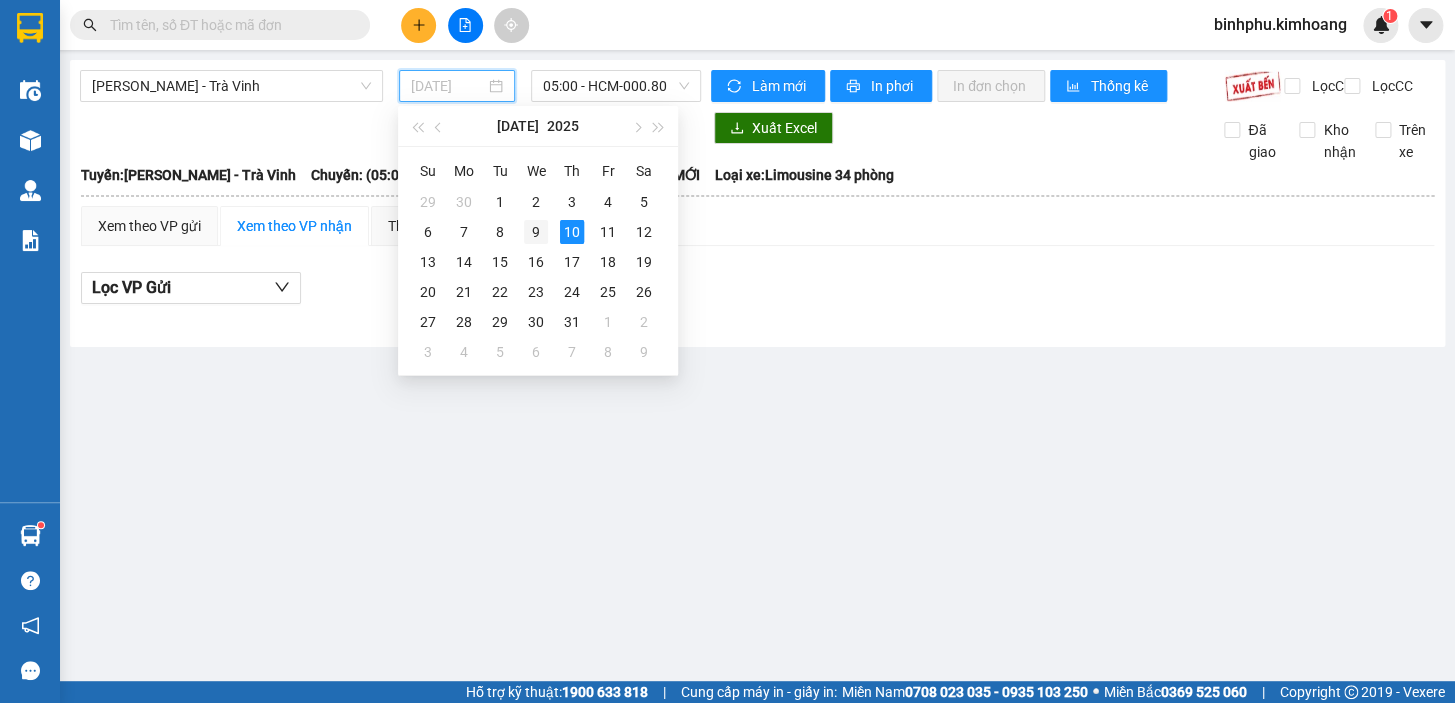 click on "9" at bounding box center (536, 232) 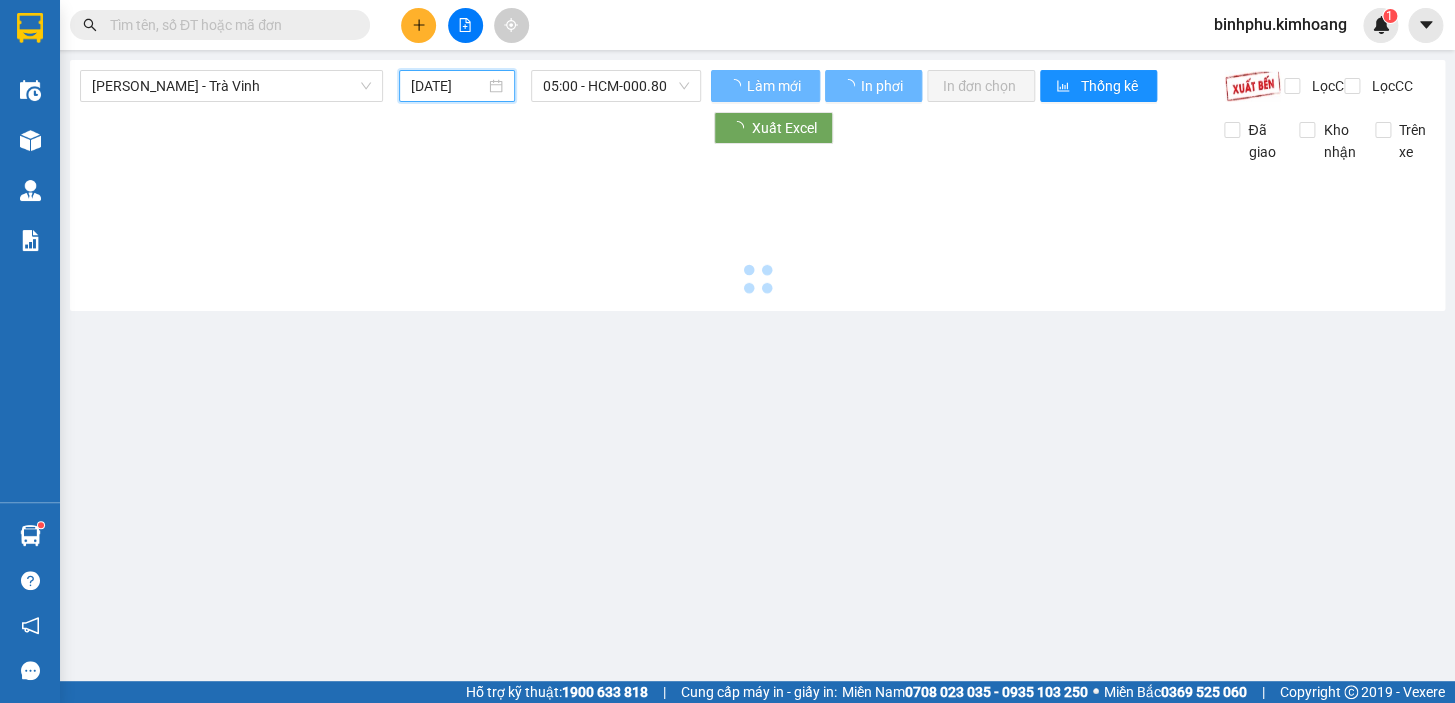type on "[DATE]" 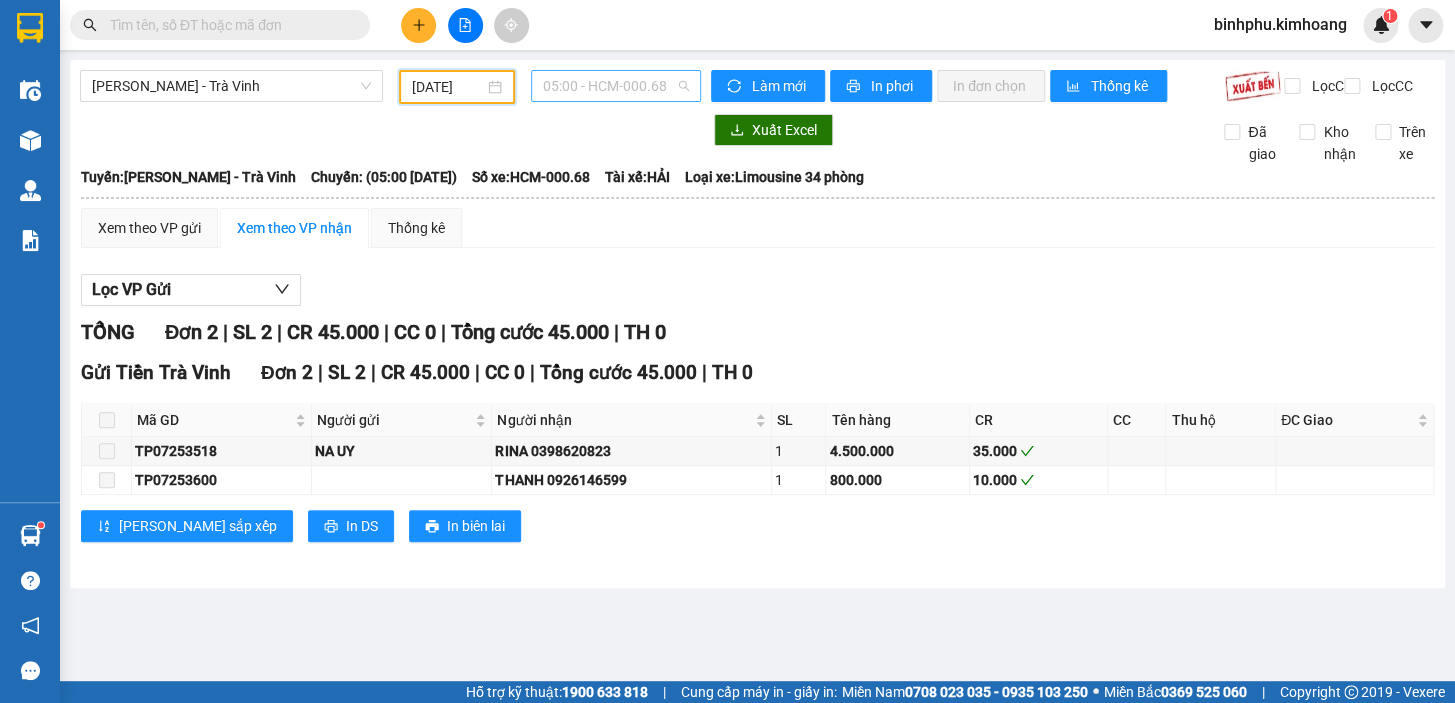click on "05:00     - HCM-000.68" at bounding box center (616, 86) 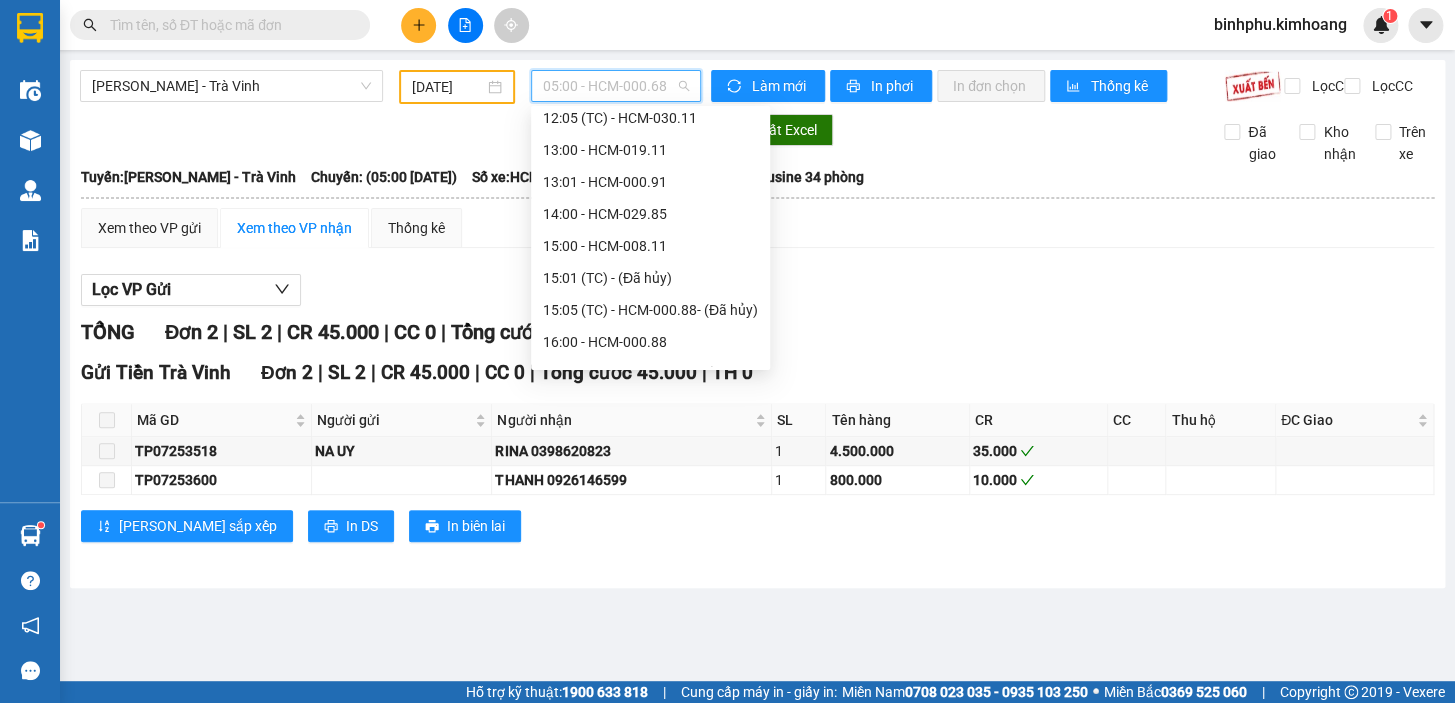 scroll, scrollTop: 575, scrollLeft: 0, axis: vertical 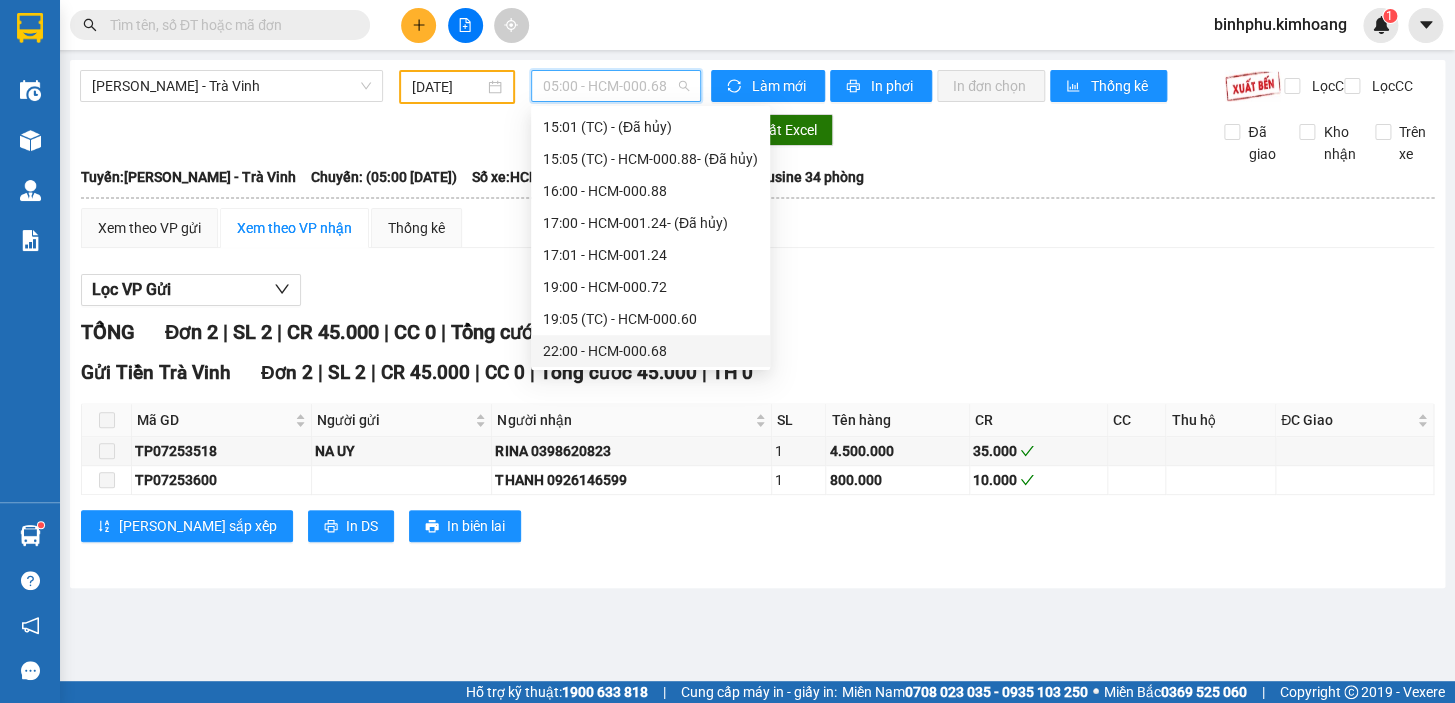 click on "22:00     - HCM-000.68" at bounding box center [650, 351] 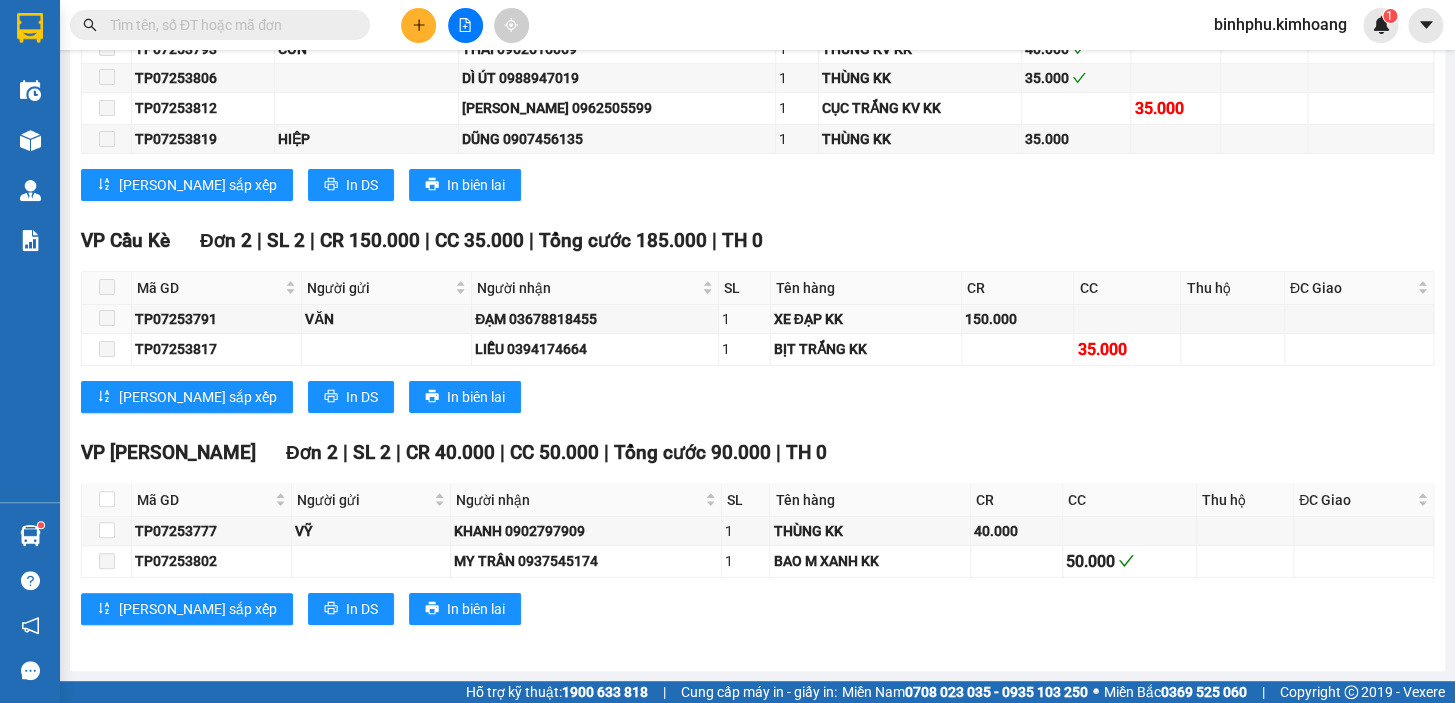 scroll, scrollTop: 2878, scrollLeft: 0, axis: vertical 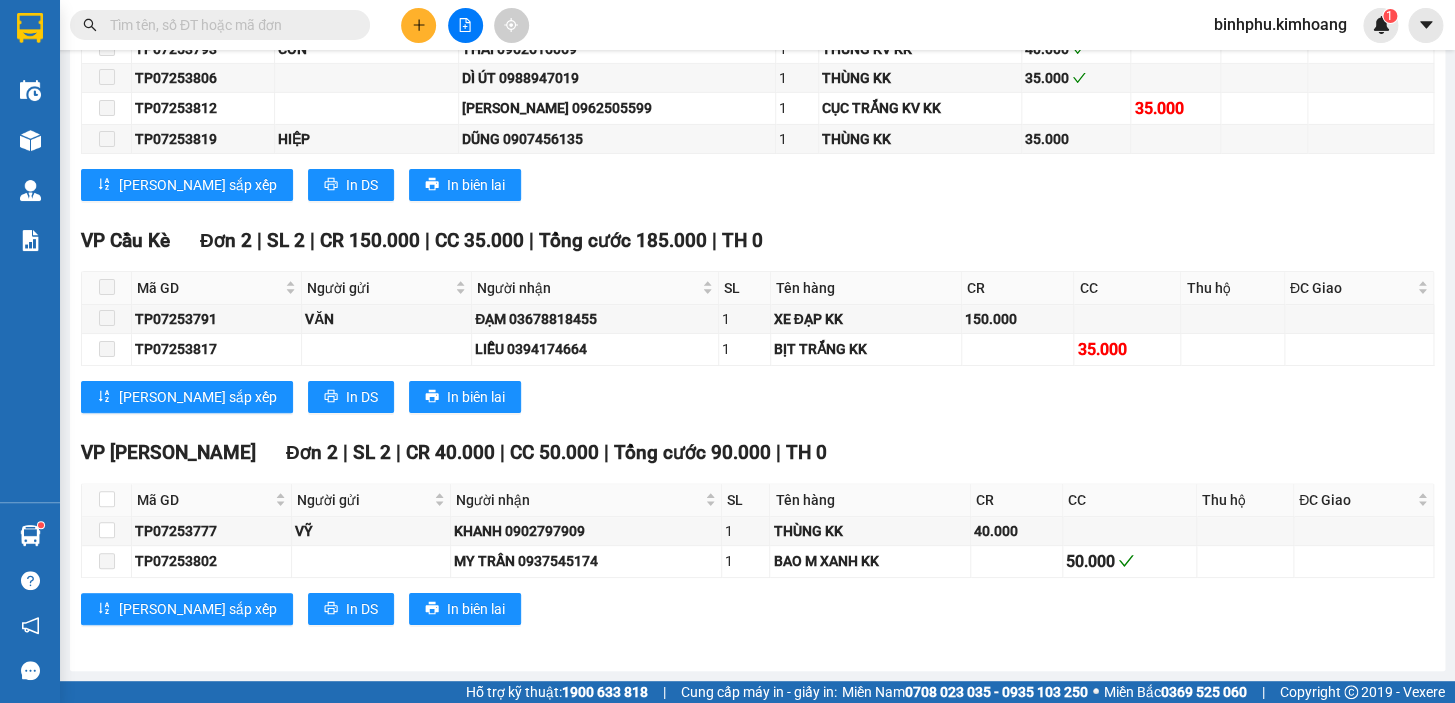 click at bounding box center [228, 25] 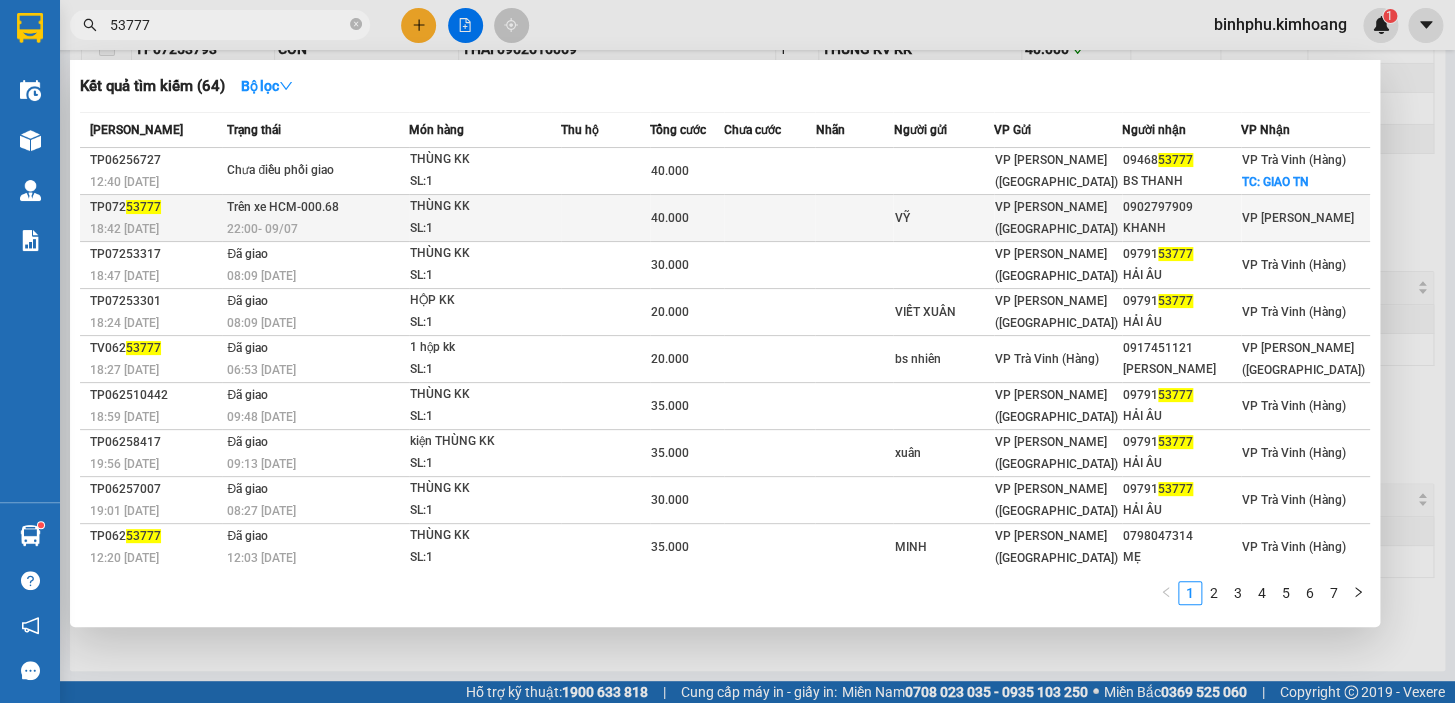 type on "53777" 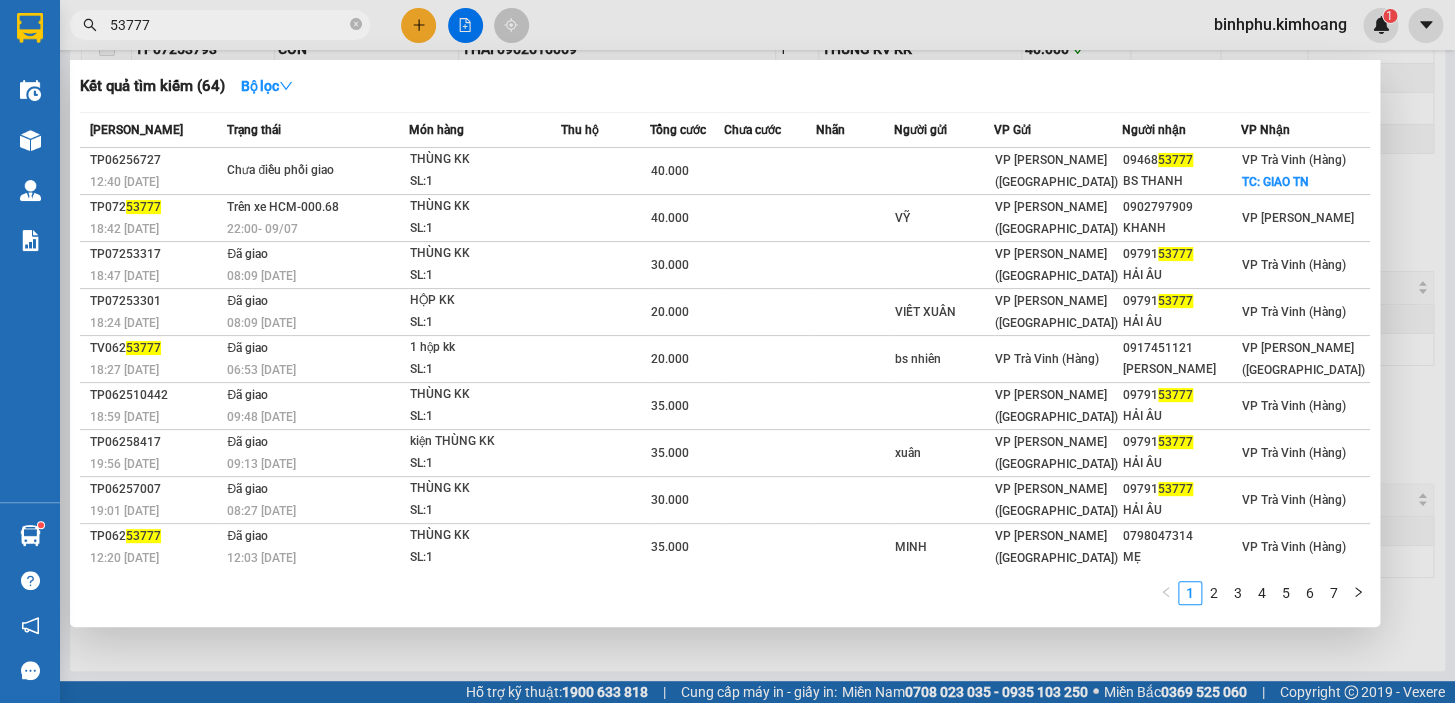 click on "40.000" at bounding box center [687, 218] 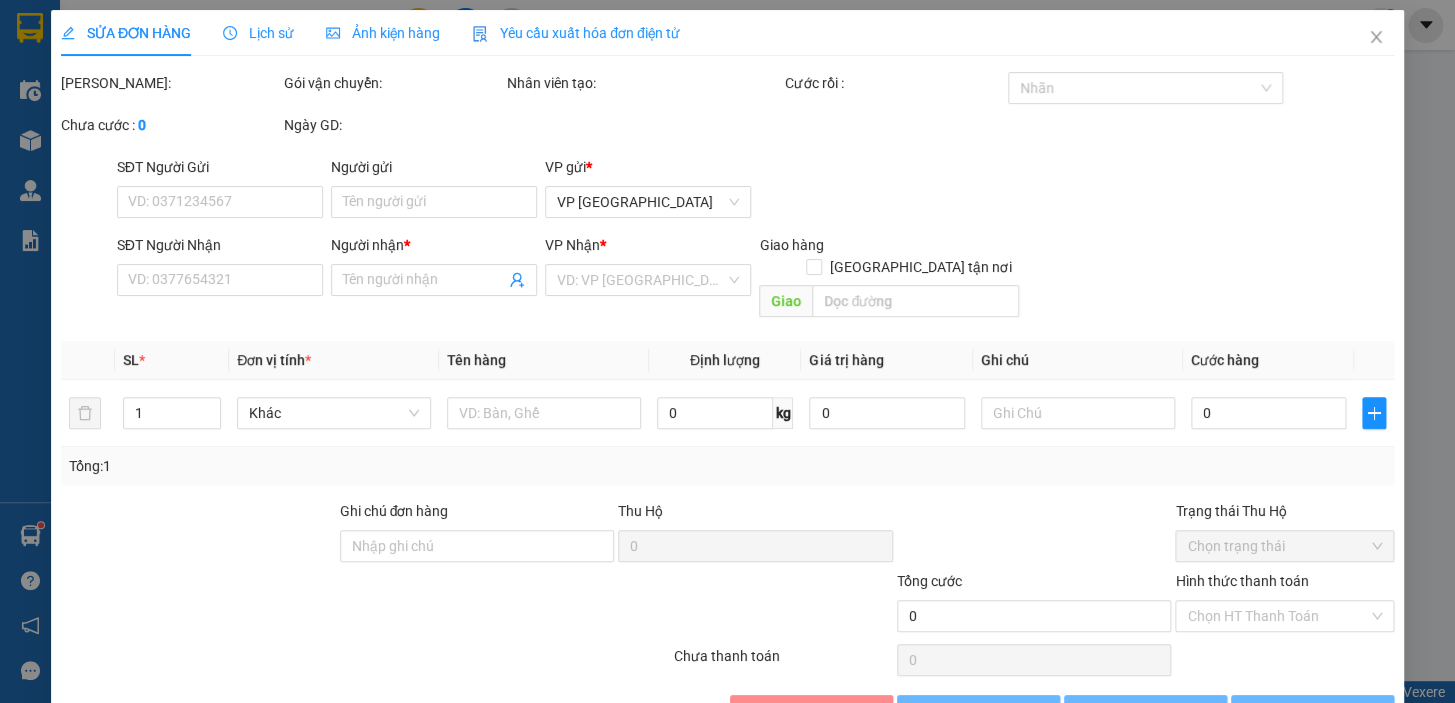 scroll, scrollTop: 0, scrollLeft: 0, axis: both 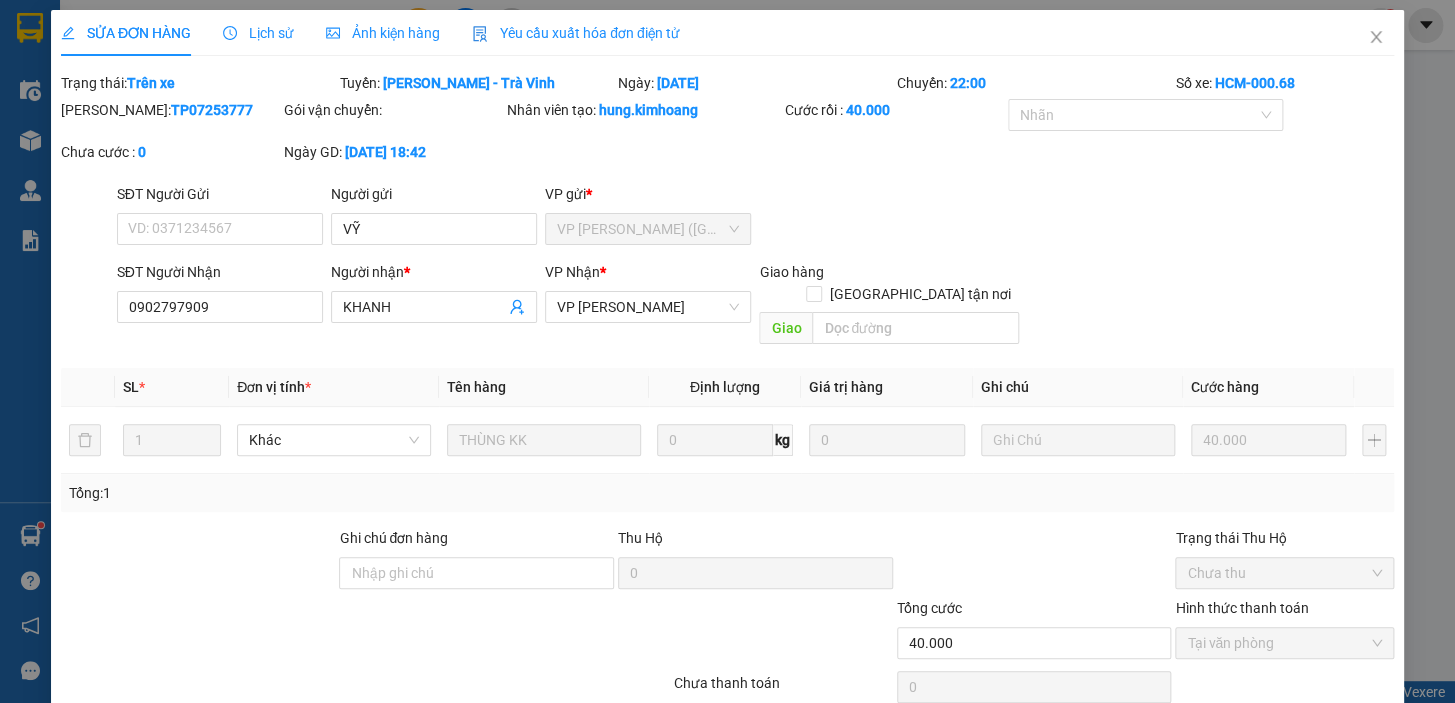 click on "VP Nhận  *" at bounding box center [648, 276] 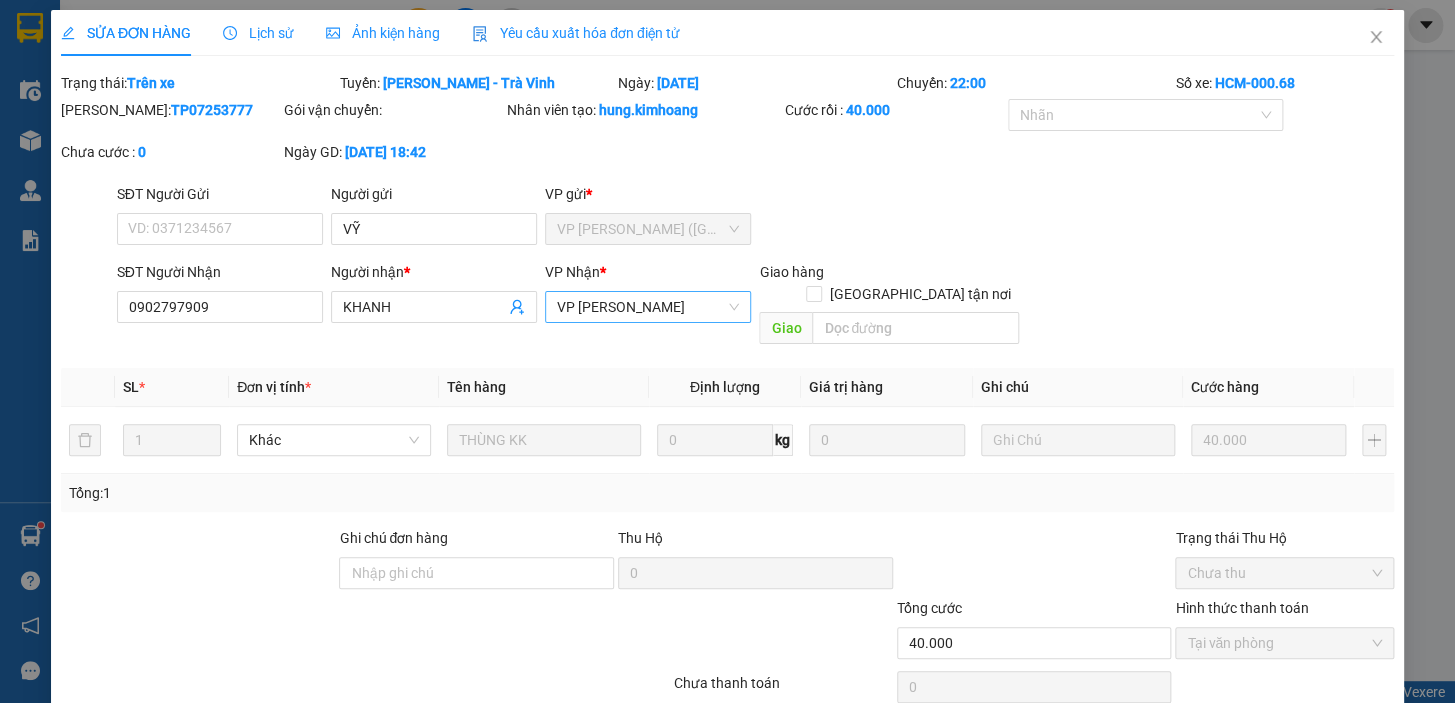 click on "VP [PERSON_NAME]" at bounding box center [648, 307] 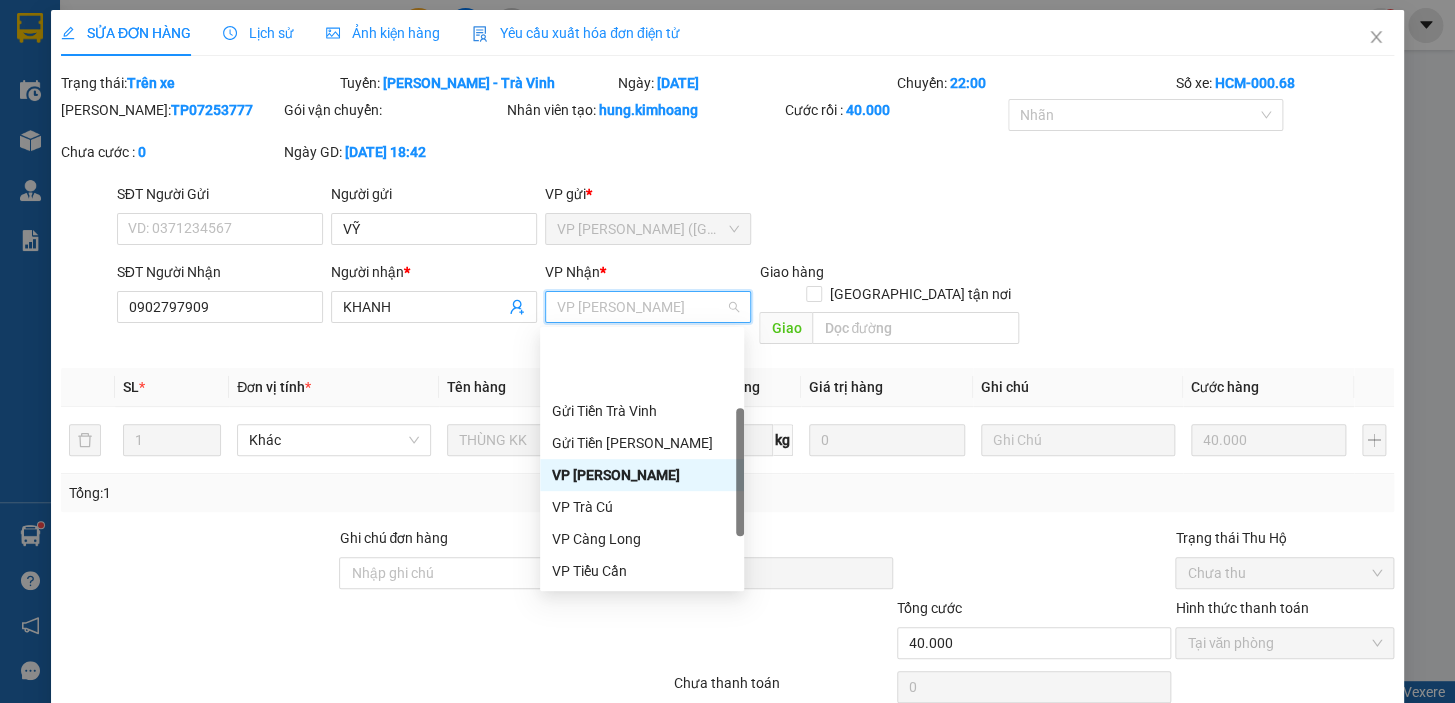 scroll, scrollTop: 90, scrollLeft: 0, axis: vertical 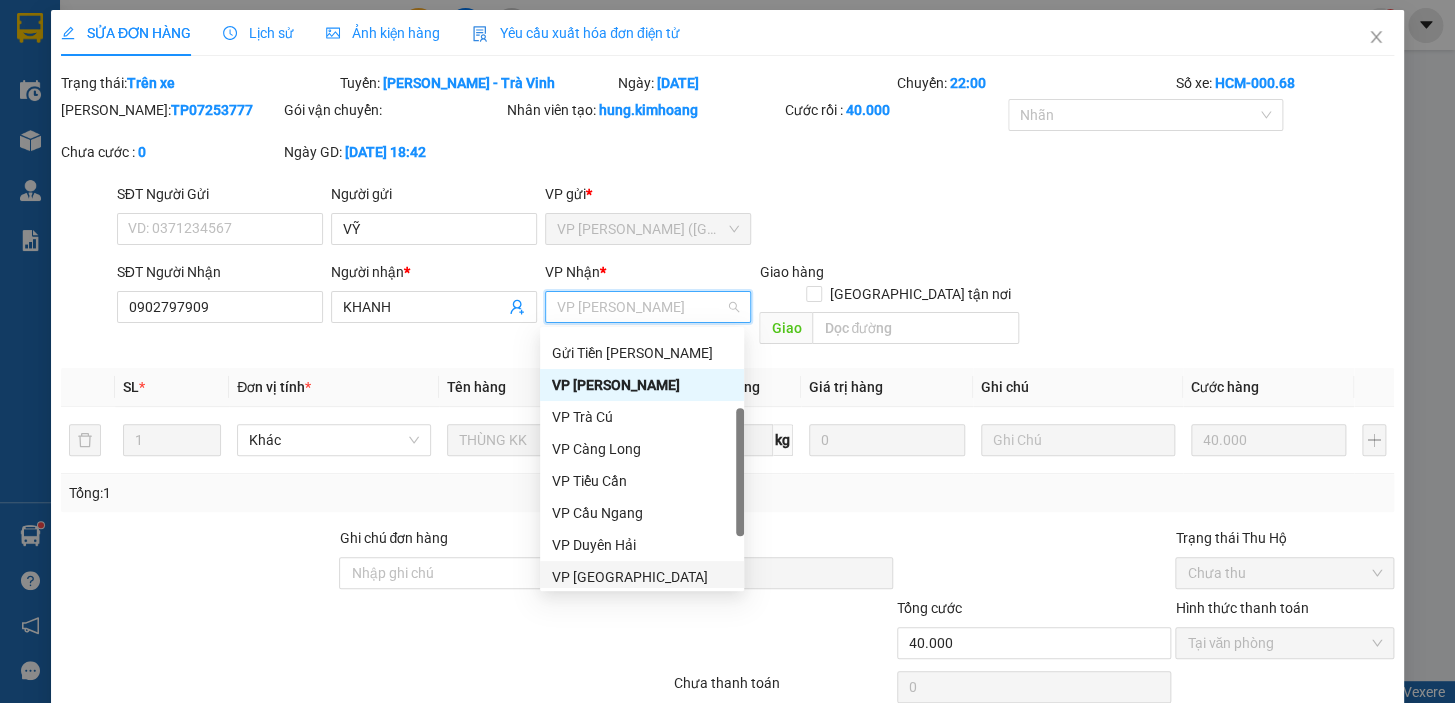 click on "VP [GEOGRAPHIC_DATA]" at bounding box center (642, 577) 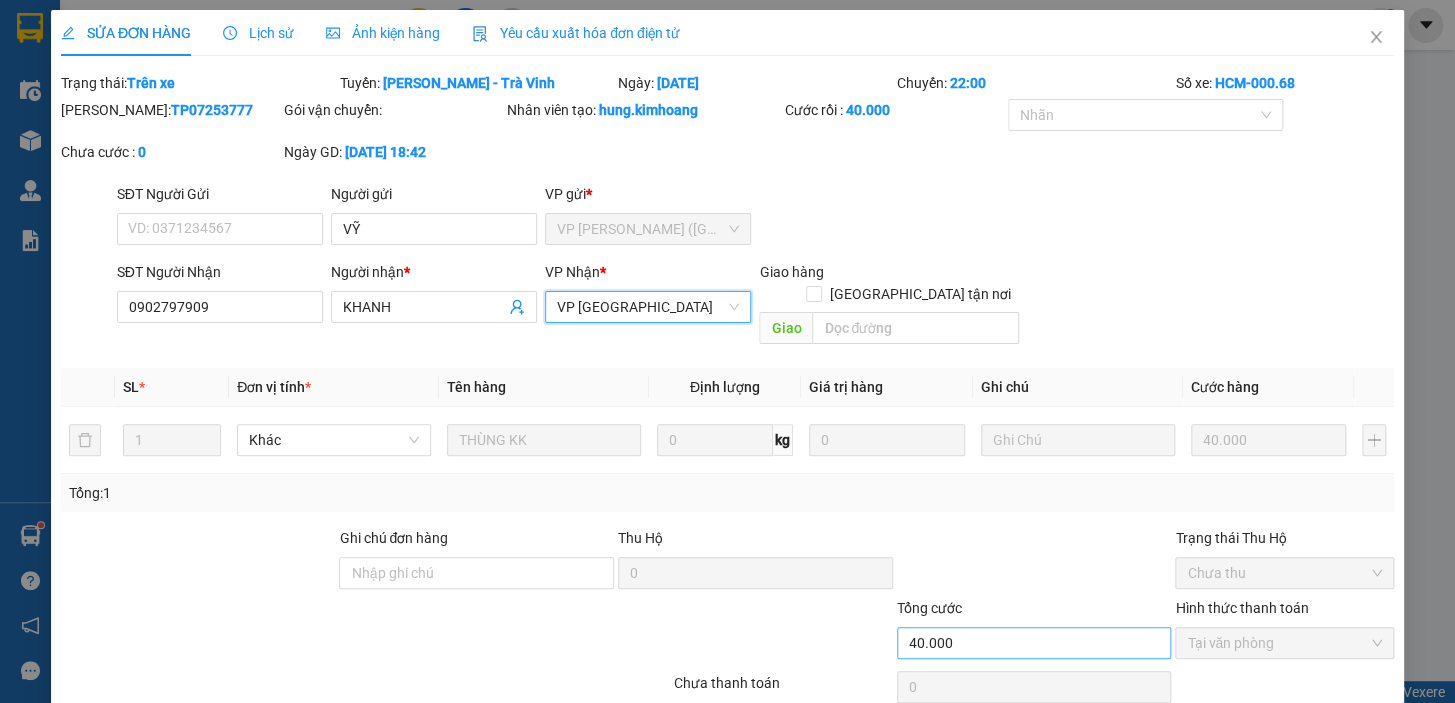 scroll, scrollTop: 67, scrollLeft: 0, axis: vertical 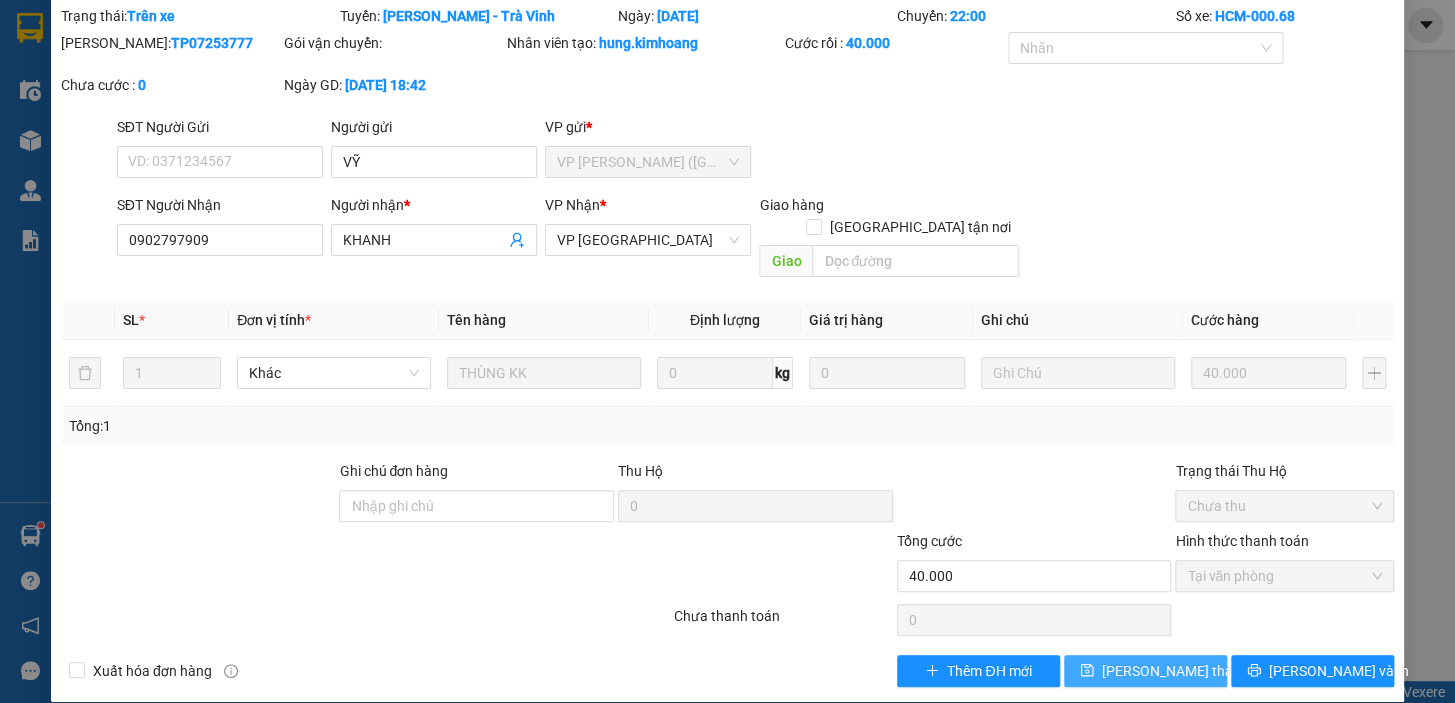 click on "[PERSON_NAME] thay đổi" at bounding box center (1182, 671) 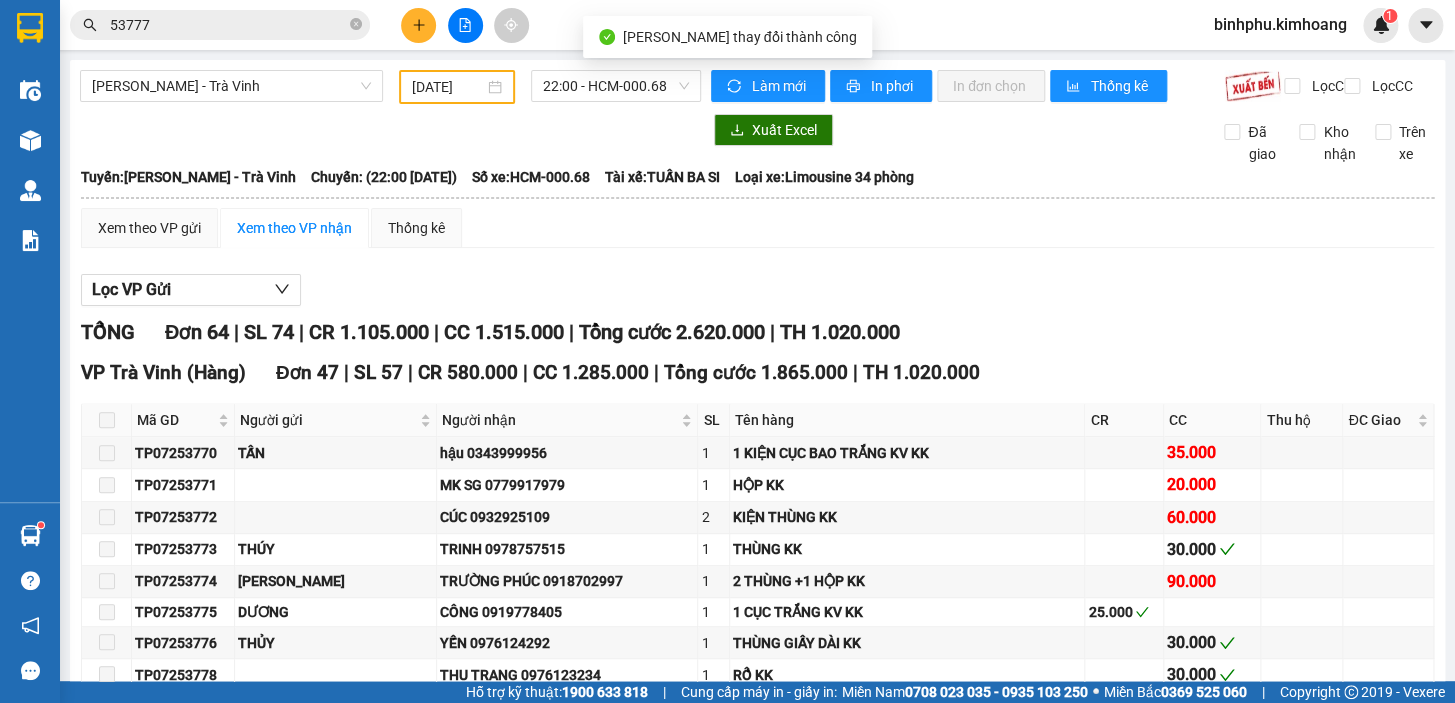 click on "Kết quả tìm kiếm ( 64 )  Bộ lọc  Mã ĐH Trạng thái Món hàng Thu hộ Tổng cước Chưa cước Nhãn Người gửi VP Gửi Người nhận VP Nhận TP06256727 12:40 [DATE] Chưa điều phối giao THÙNG KK SL:  1 40.000 VP [PERSON_NAME] ([GEOGRAPHIC_DATA]) 09468 53777 BS THANH VP Trà Vinh (Hàng) TC: GIAO TN TP072 53777 18:42 [DATE] Trên xe   HCM-000.68 22:00  [DATE] THÙNG KK SL:  1 40.000 VỸ VP [PERSON_NAME] ([GEOGRAPHIC_DATA]) 0902797909 KHANH VP Vũng Liêm TP07253317 18:47 [DATE] Đã giao   08:09 [DATE] THÙNG KK SL:  1 30.000 VP [PERSON_NAME] ([GEOGRAPHIC_DATA]) 09791 53777 HẢI ÂU VP Trà Vinh ([GEOGRAPHIC_DATA]) TP07253301 18:24 [DATE] Đã giao   08:09 [DATE] HỘP  KK SL:  1 20.000 VIẾT XUÂN VP [PERSON_NAME] ([GEOGRAPHIC_DATA]) 09791 53777 HẢI ÂU VP Trà Vinh ([GEOGRAPHIC_DATA]) TV062 53777 18:27 [DATE] Đã giao   06:53 [DATE] 1 hộp kk SL:  1 20.000 bs nhiên VP Trà Vinh (Hàng) 0917451121 labo kim chi VP [PERSON_NAME] (Hàng) TP062510442 18:59 [DATE] Đã giao   09:48 [DATE] THÙNG  KK SL:  1 35.000 VP [PERSON_NAME] ([GEOGRAPHIC_DATA])" at bounding box center [727, 25] 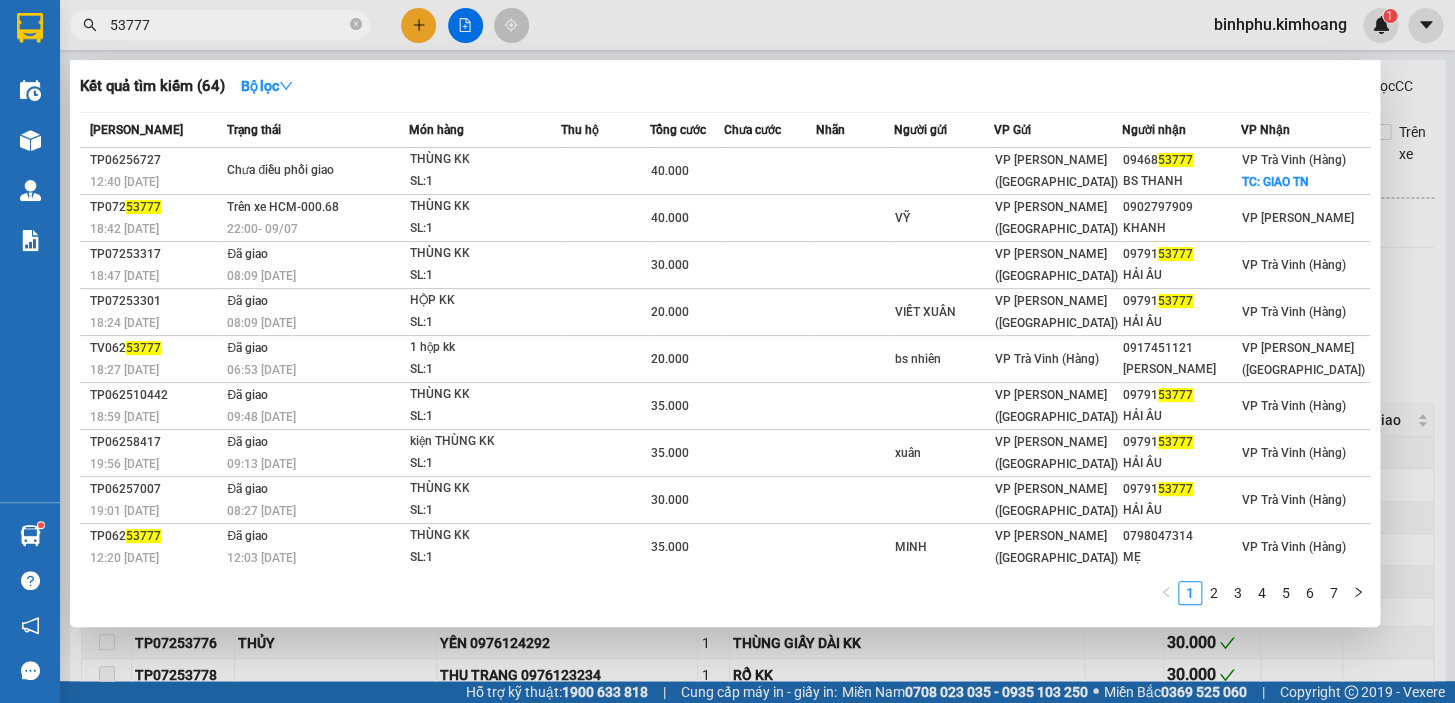 click on "53777" at bounding box center [228, 25] 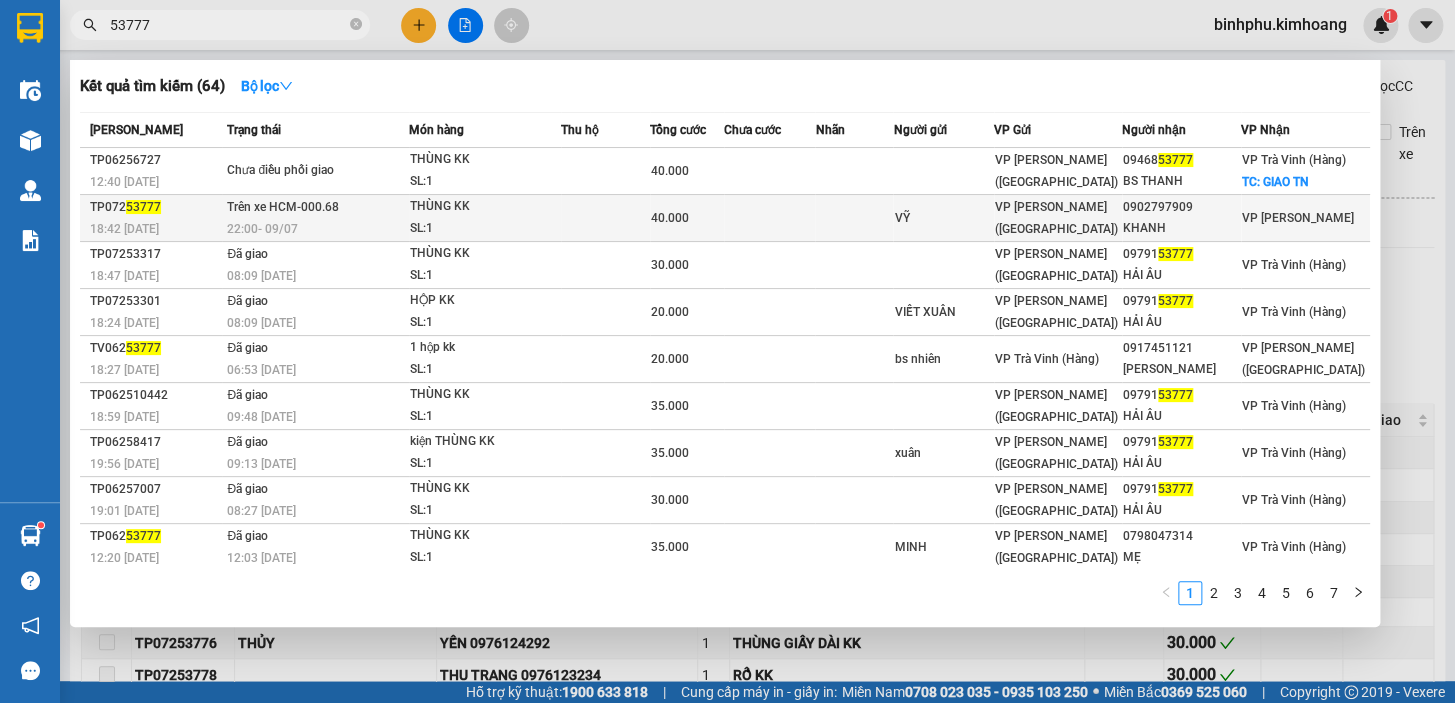 click at bounding box center [605, 218] 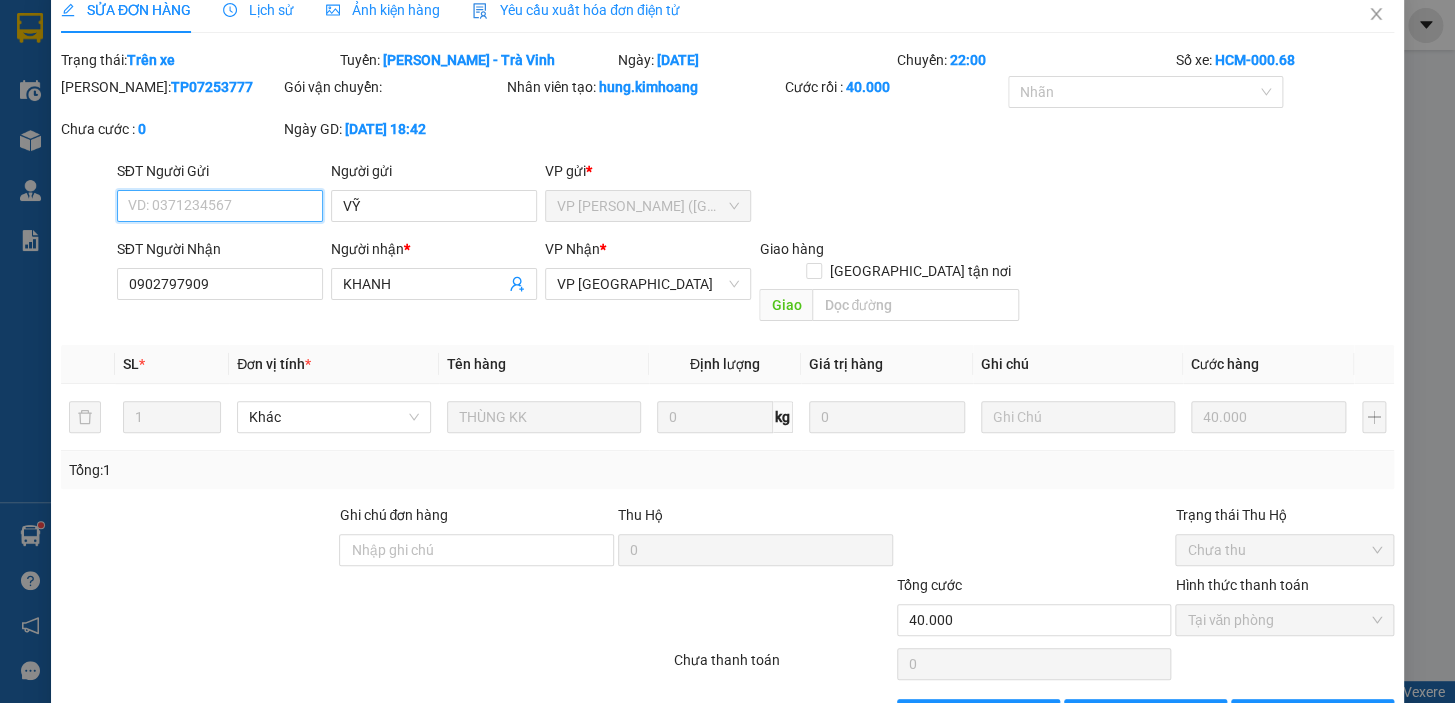 scroll, scrollTop: 0, scrollLeft: 0, axis: both 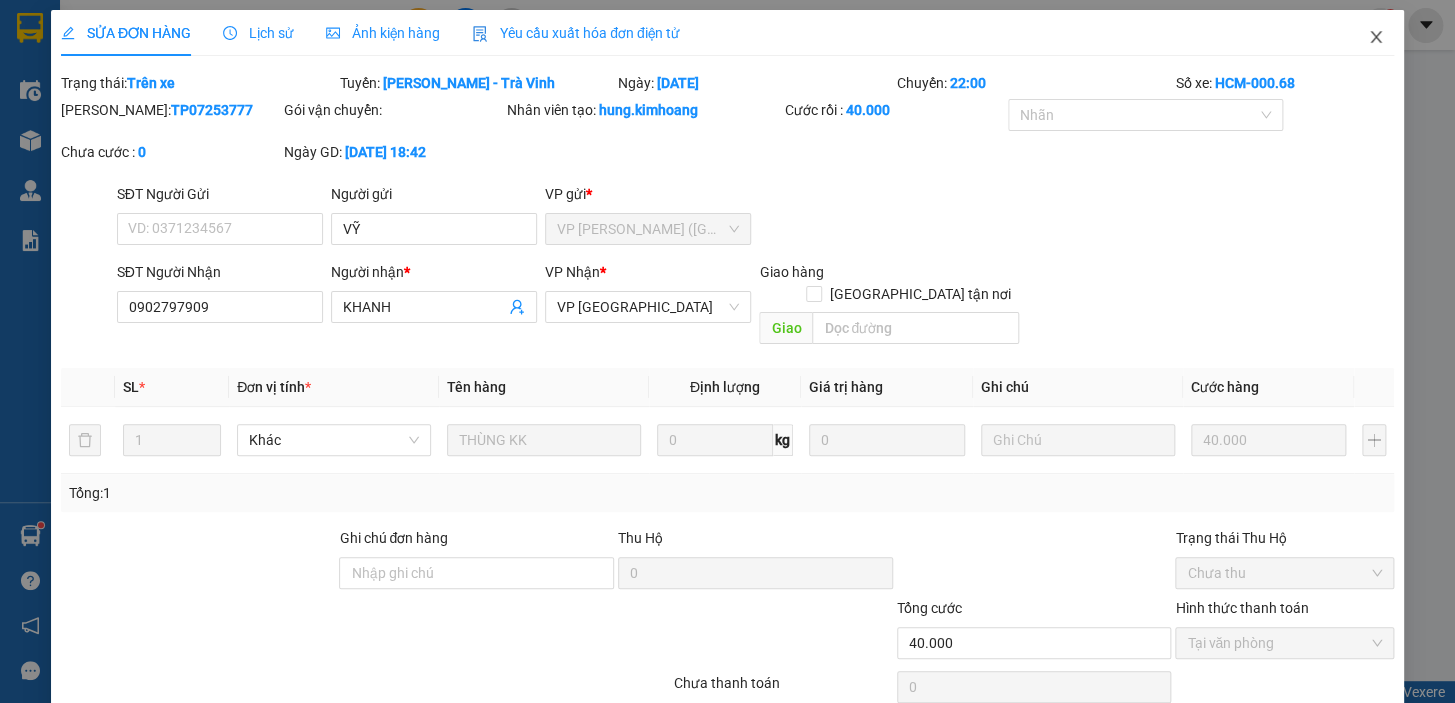 click 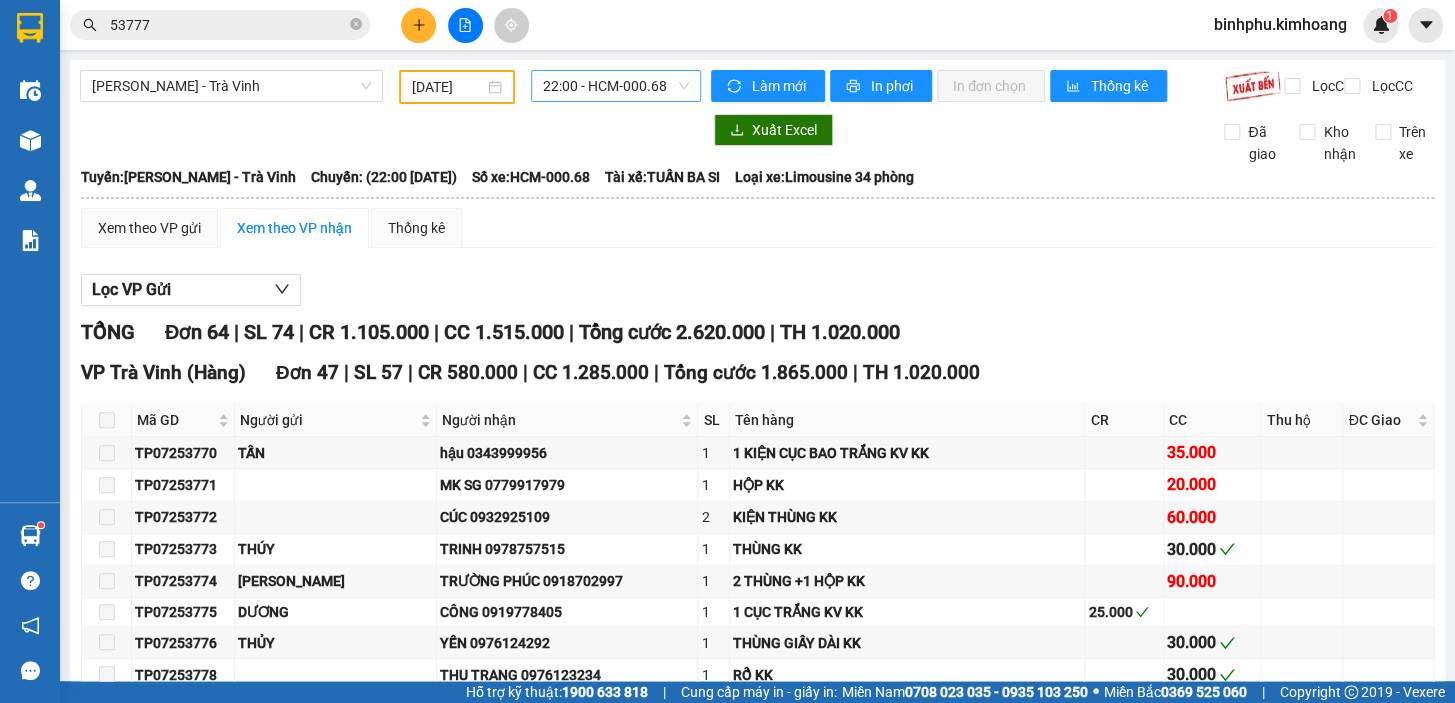 click on "22:00     - HCM-000.68" at bounding box center (616, 86) 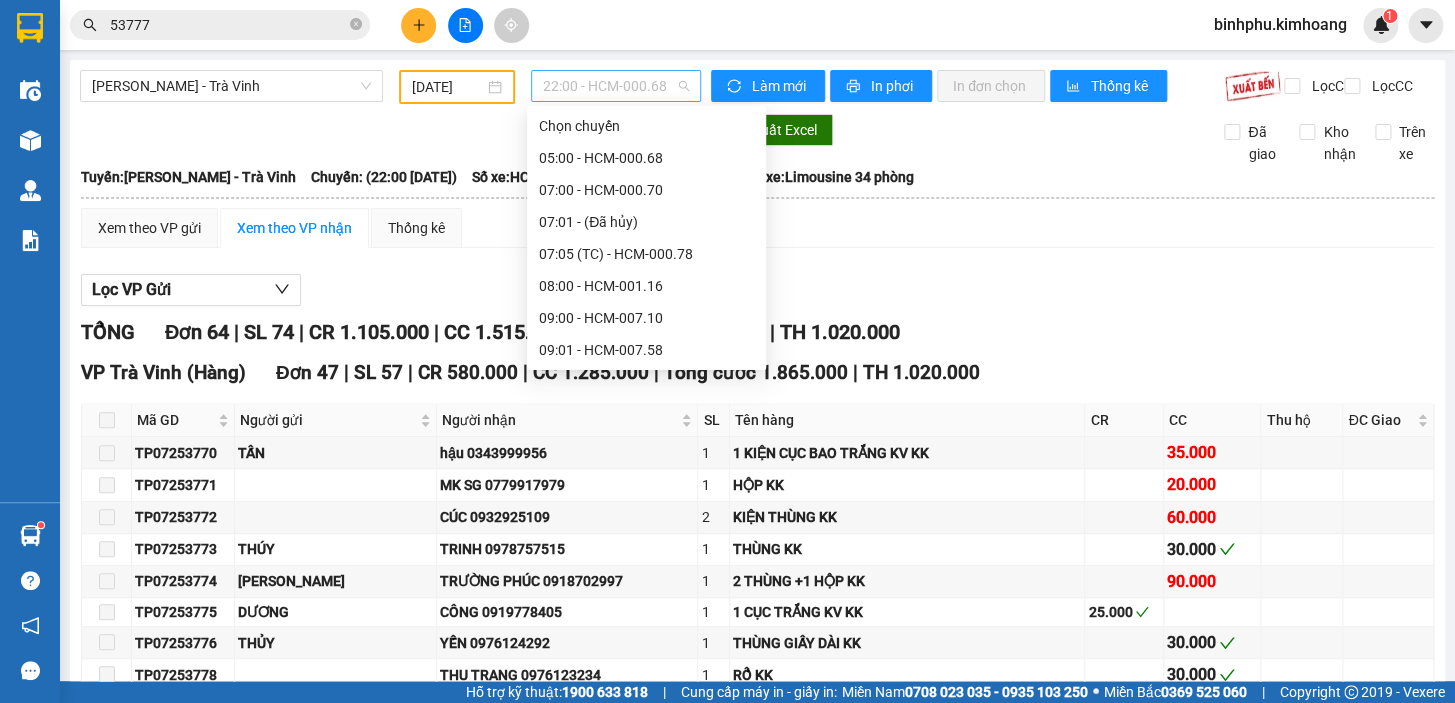 scroll, scrollTop: 575, scrollLeft: 0, axis: vertical 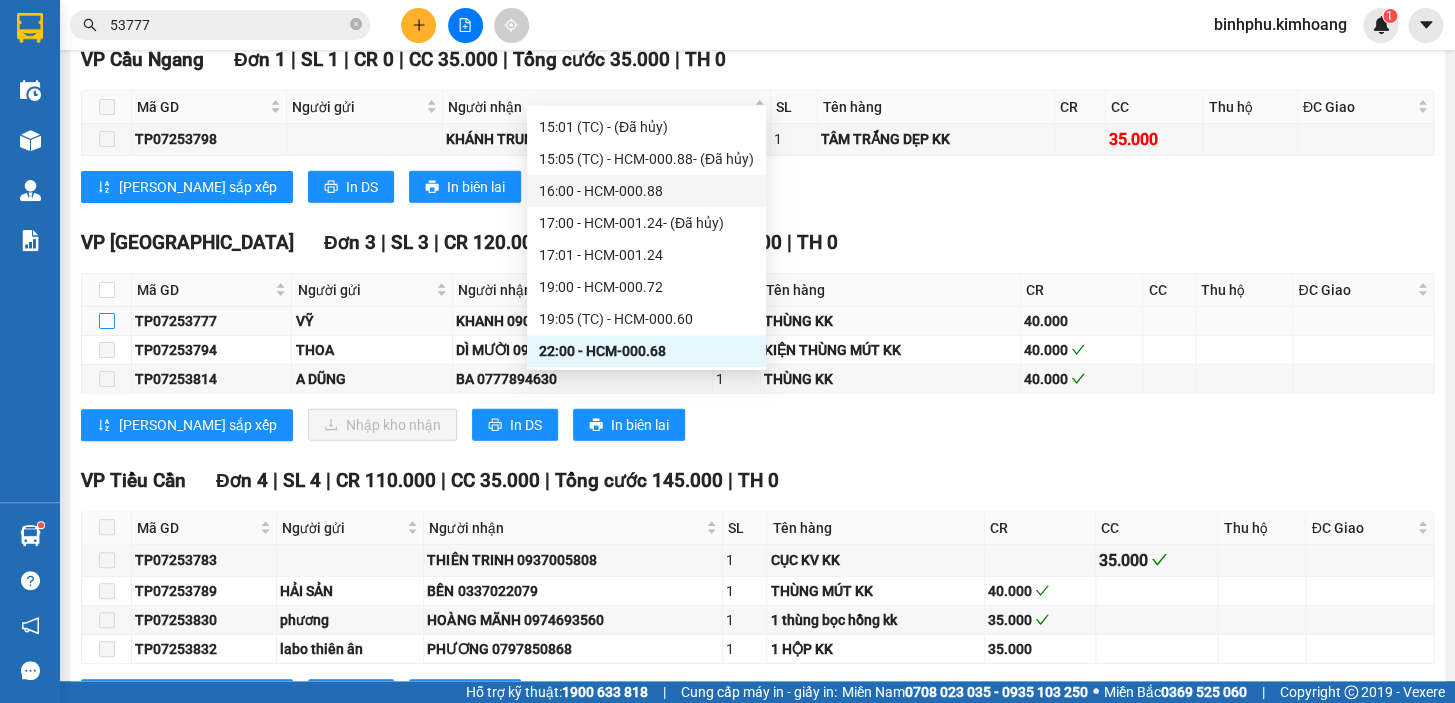 click at bounding box center (107, 321) 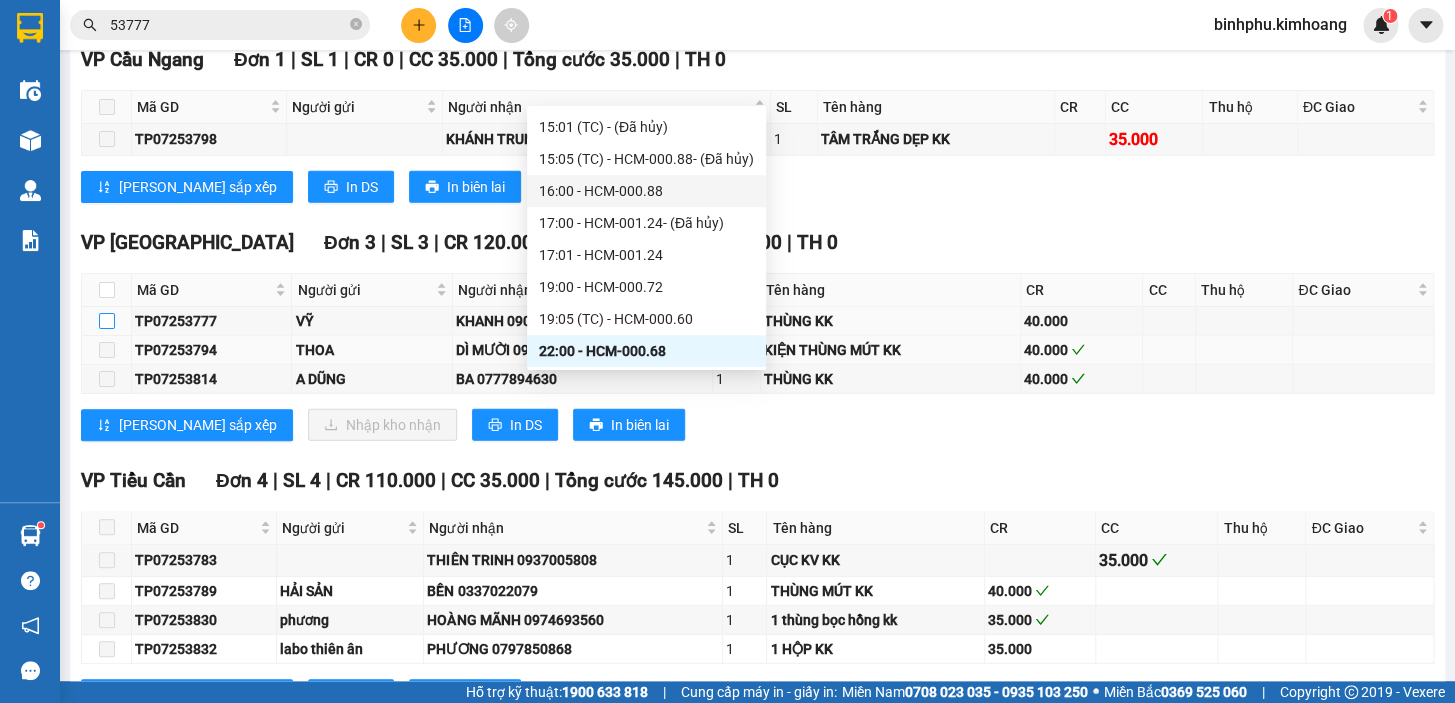 checkbox on "true" 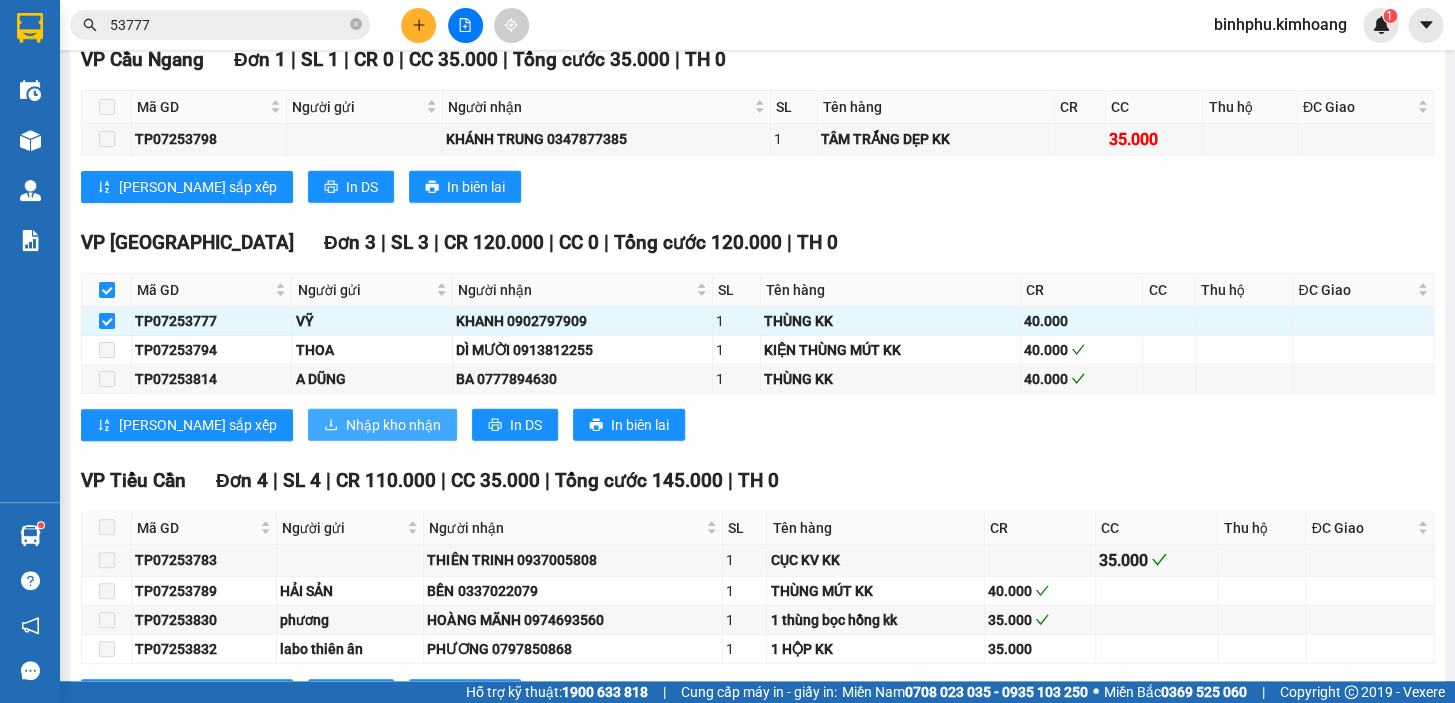 click on "Nhập kho nhận" at bounding box center [393, 425] 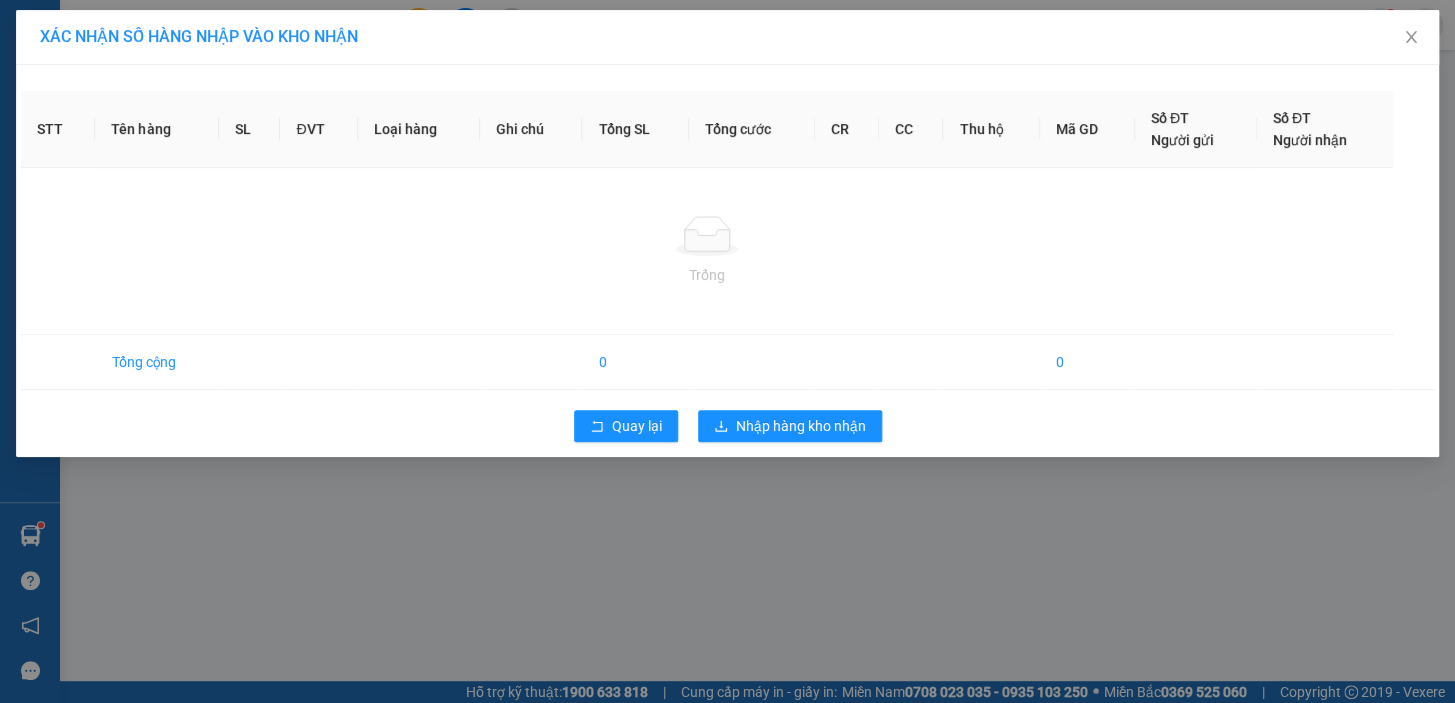 scroll, scrollTop: 0, scrollLeft: 0, axis: both 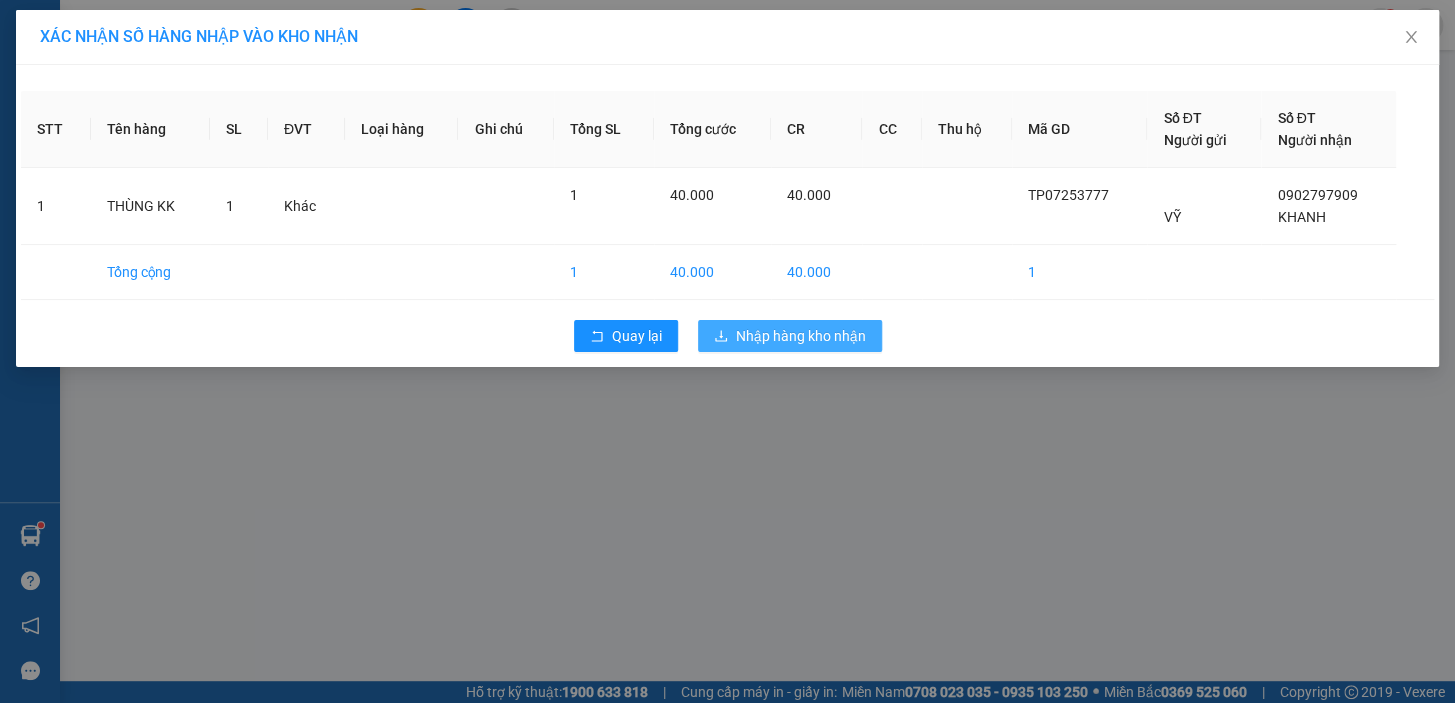 click on "Nhập hàng kho nhận" at bounding box center (790, 336) 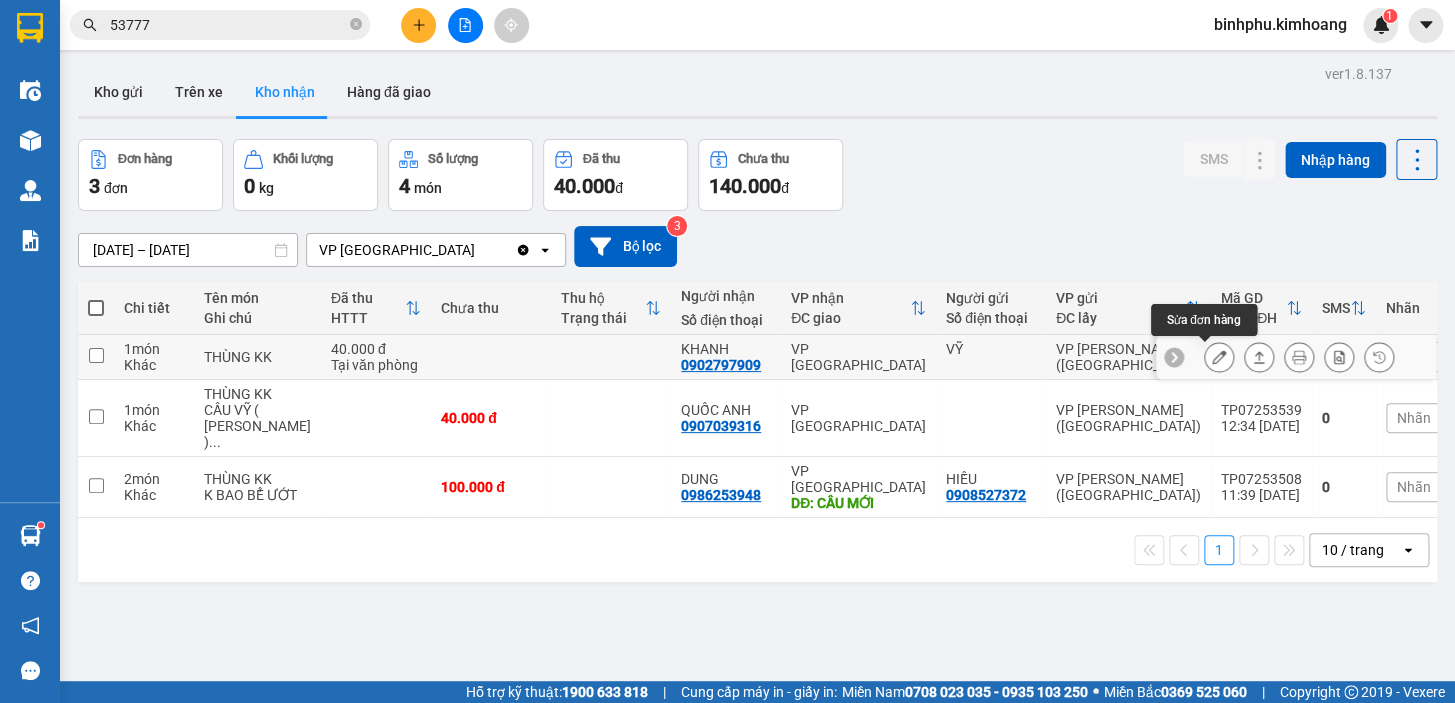 click at bounding box center (1219, 357) 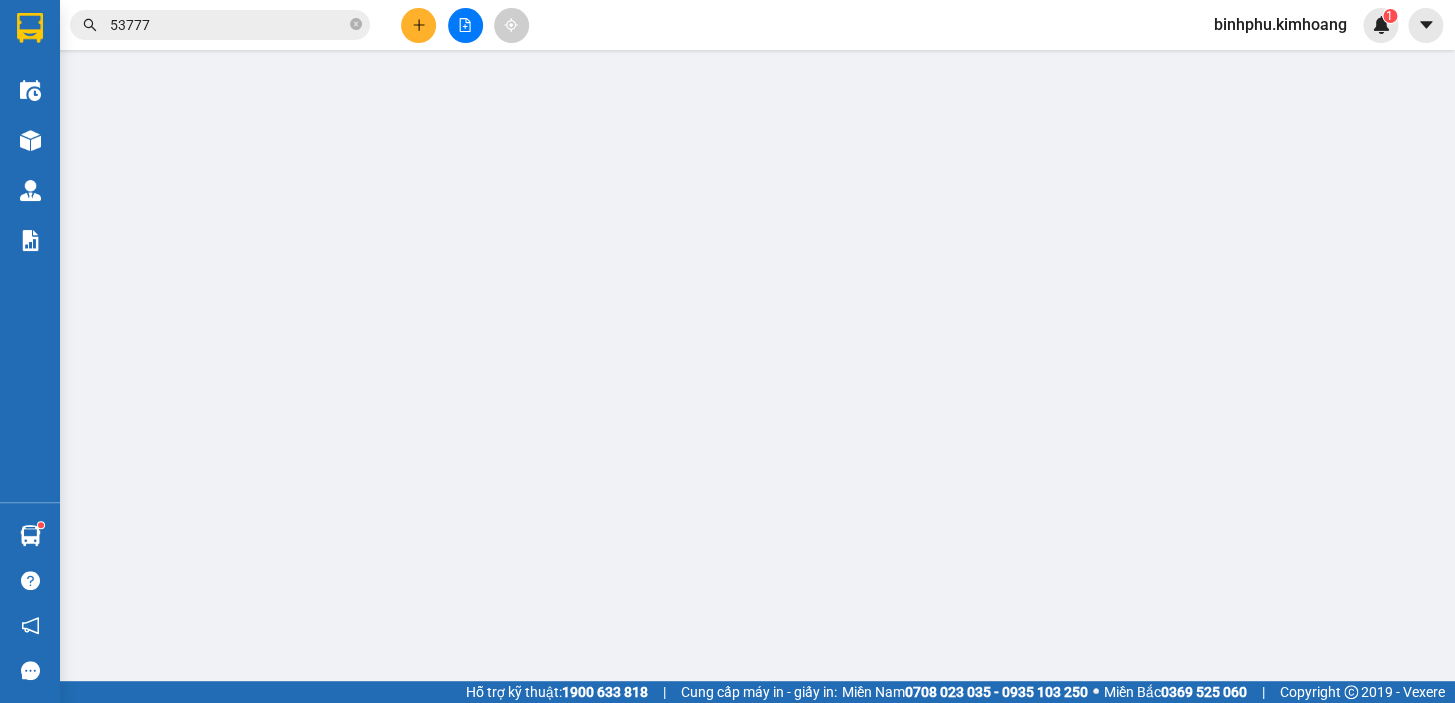 type on "VỸ" 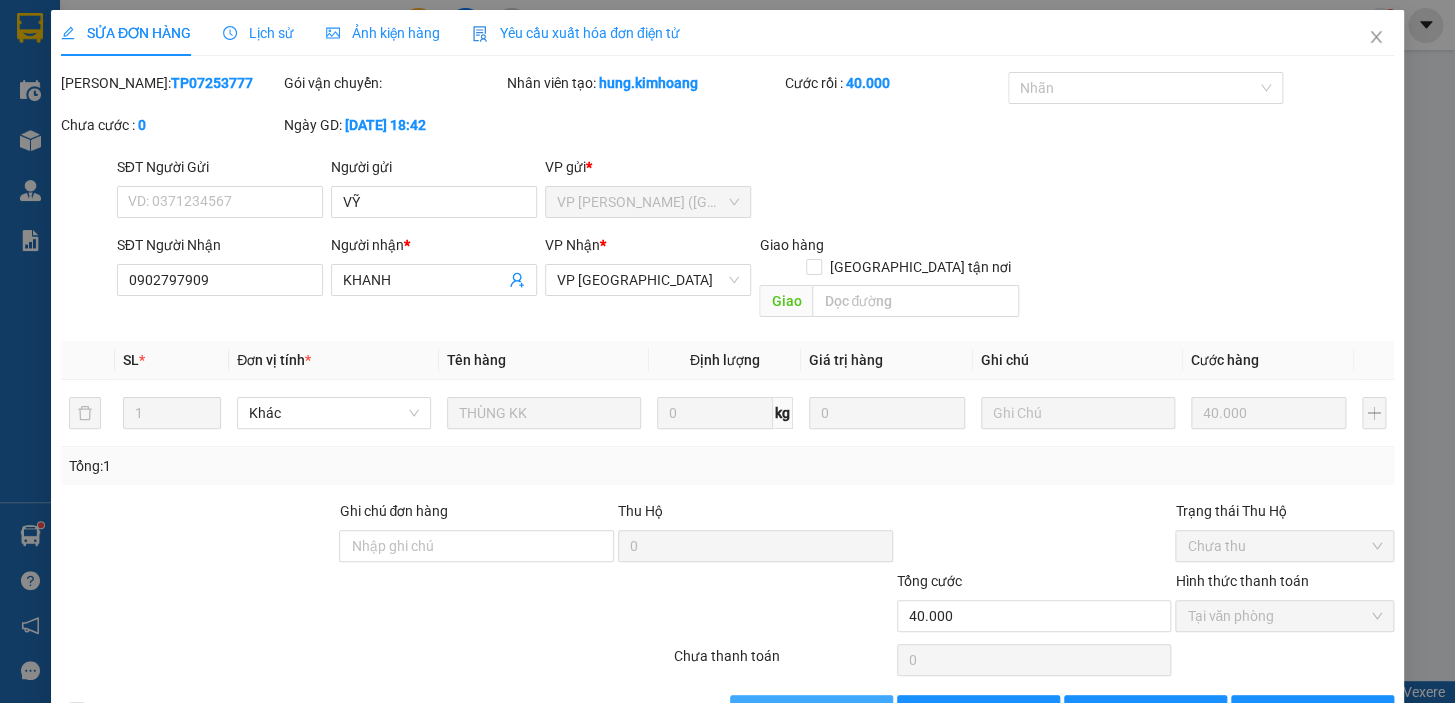 click on "[PERSON_NAME] và Giao hàng" at bounding box center [811, 711] 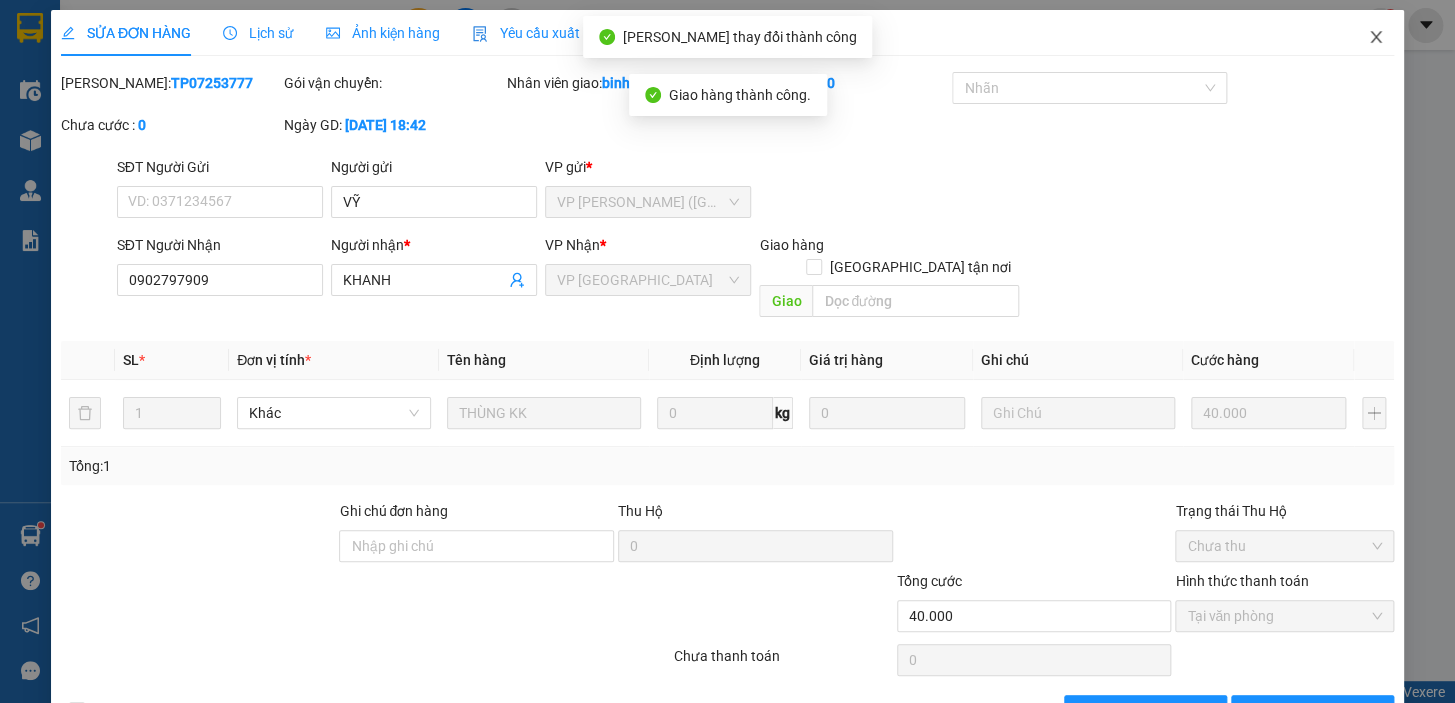 click 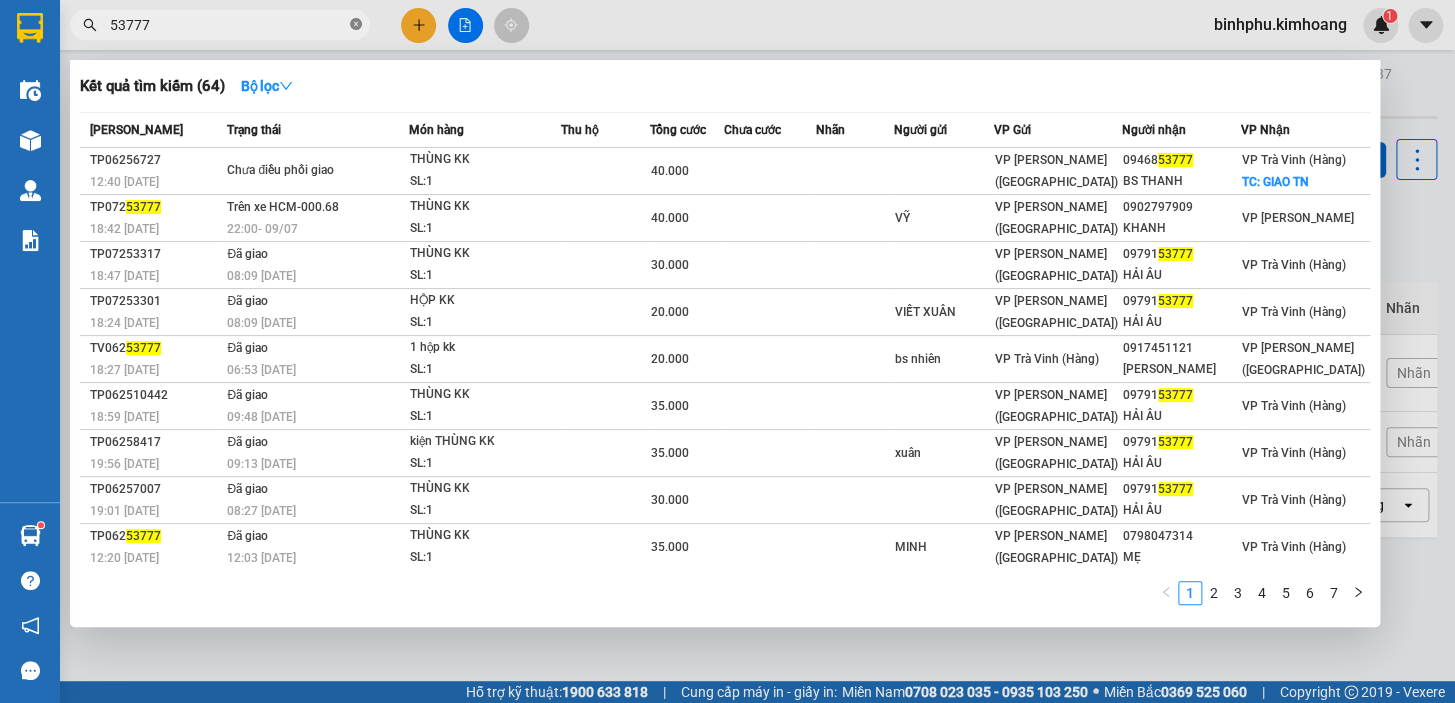 click 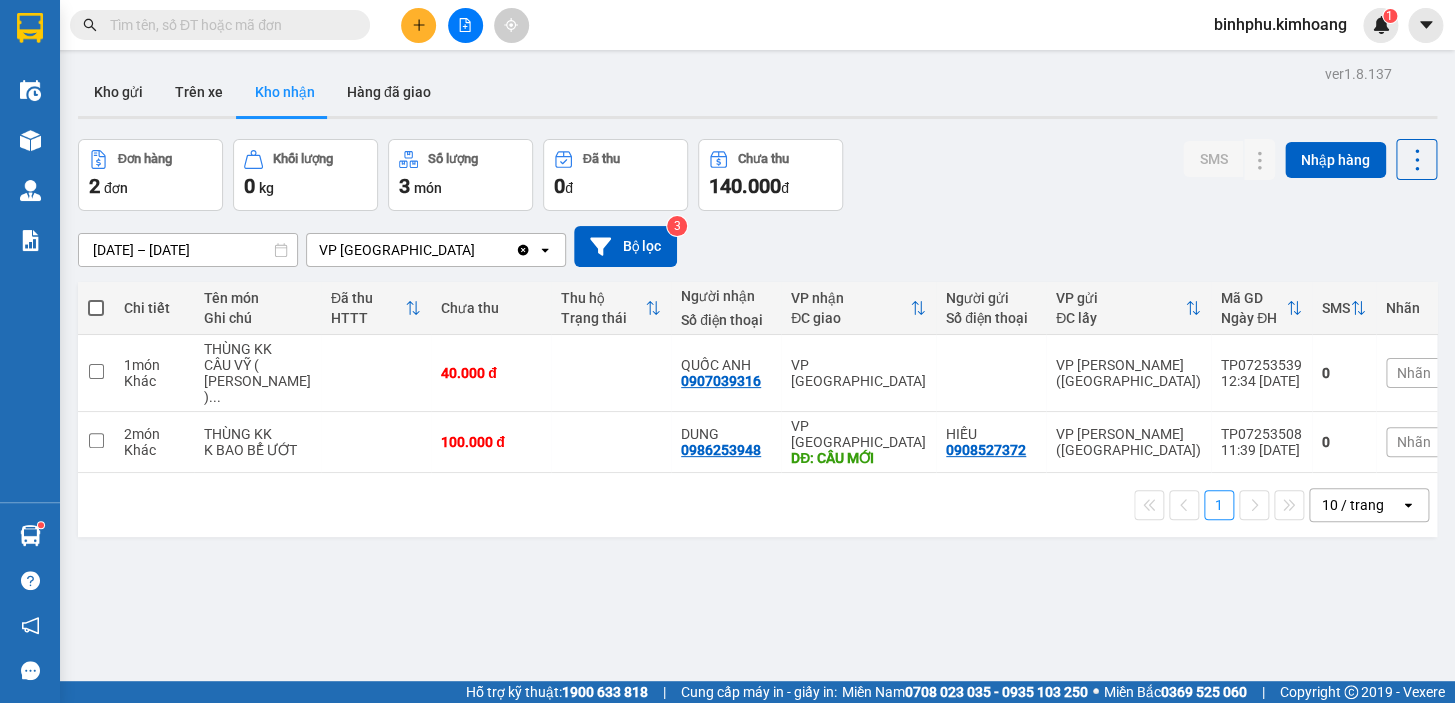 click at bounding box center [228, 25] 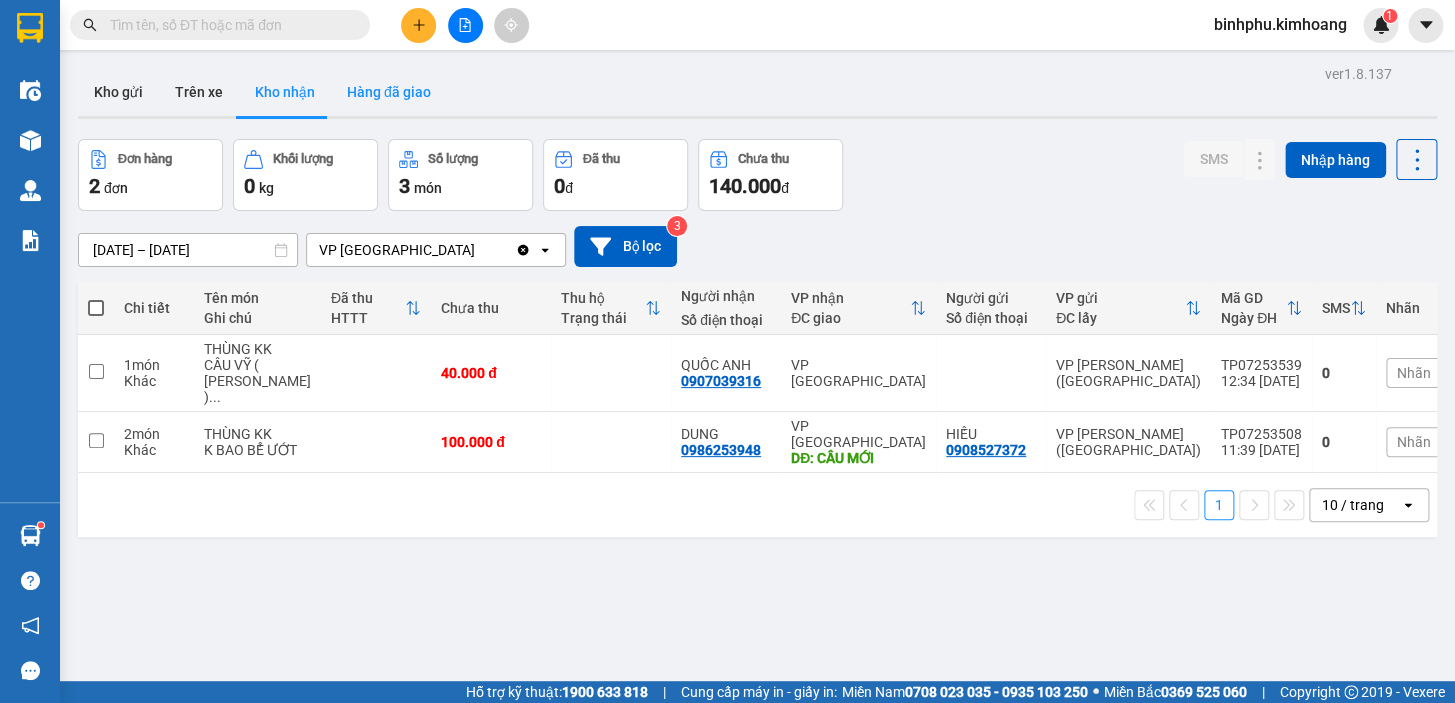 click on "Hàng đã giao" at bounding box center [389, 92] 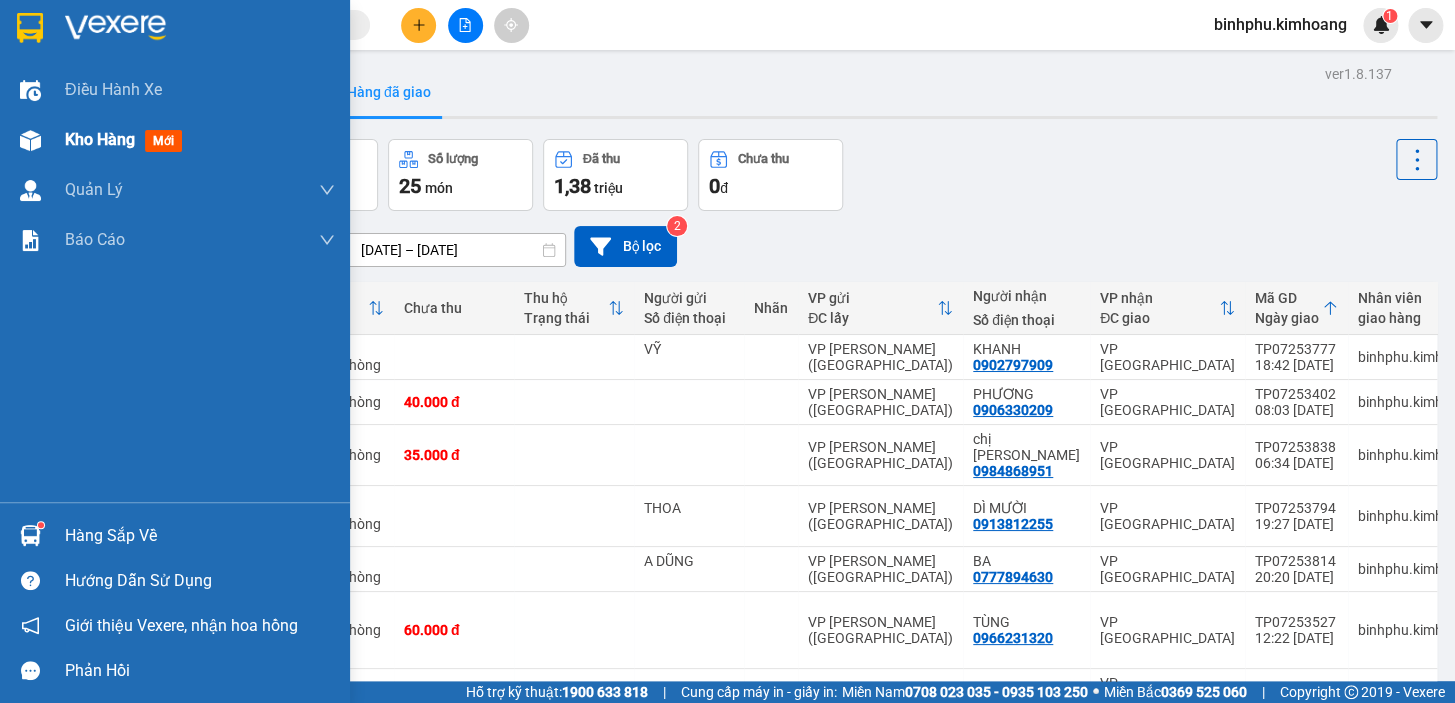 click on "Kho hàng" at bounding box center [100, 139] 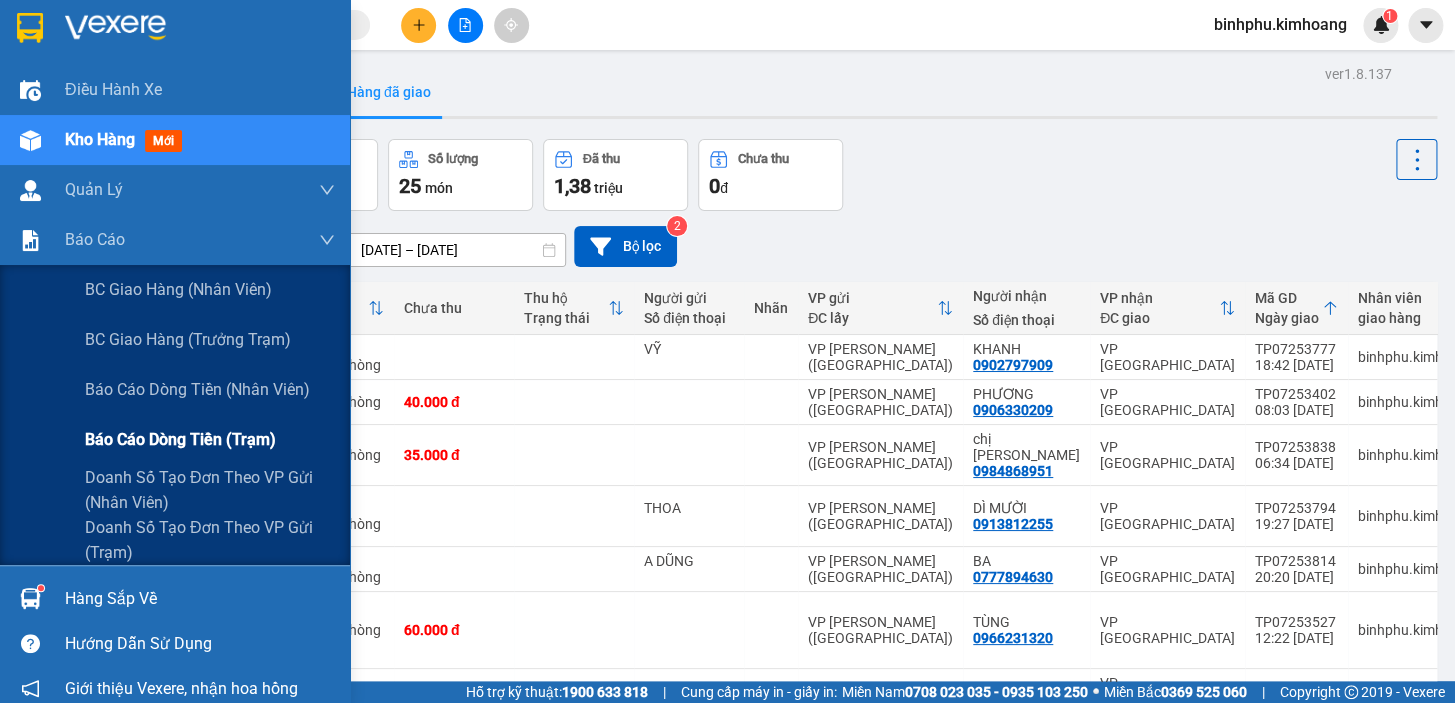 click on "Báo cáo dòng tiền (trạm)" at bounding box center (210, 440) 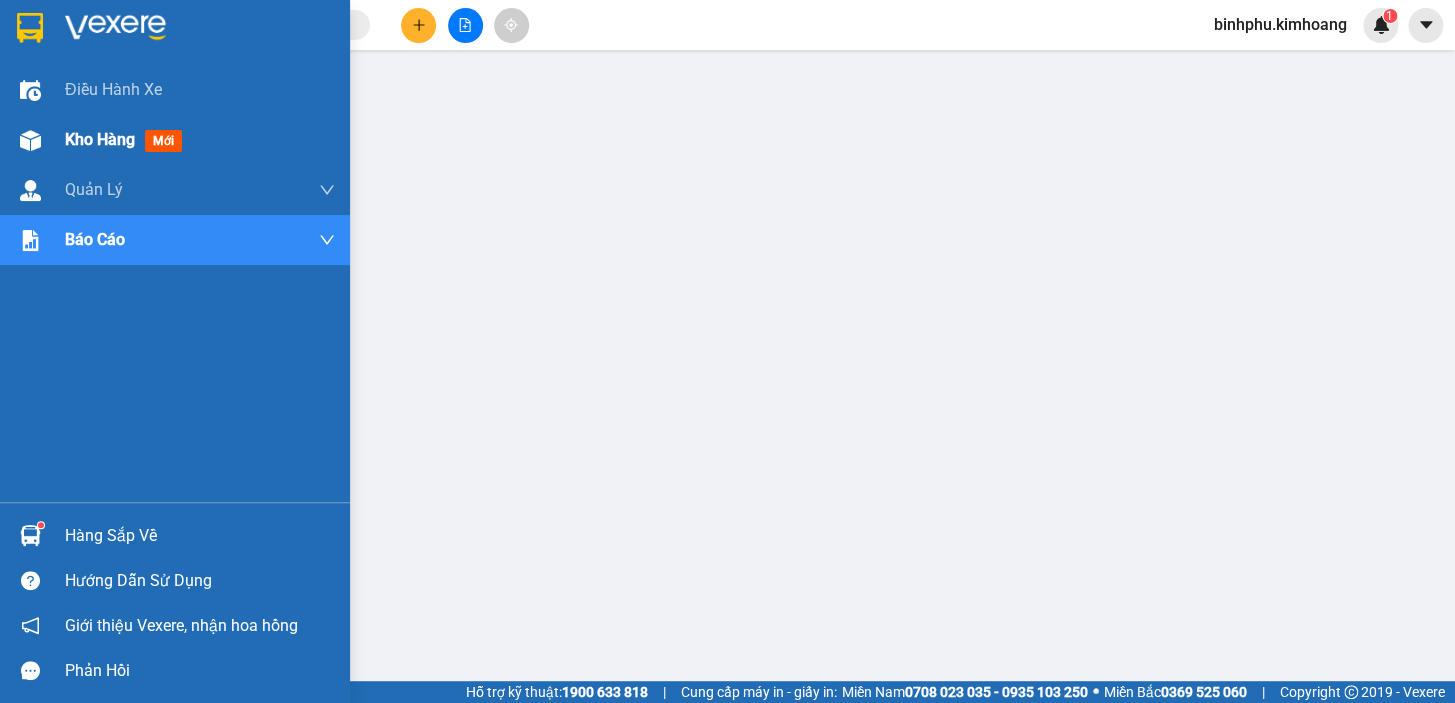 click at bounding box center (30, 140) 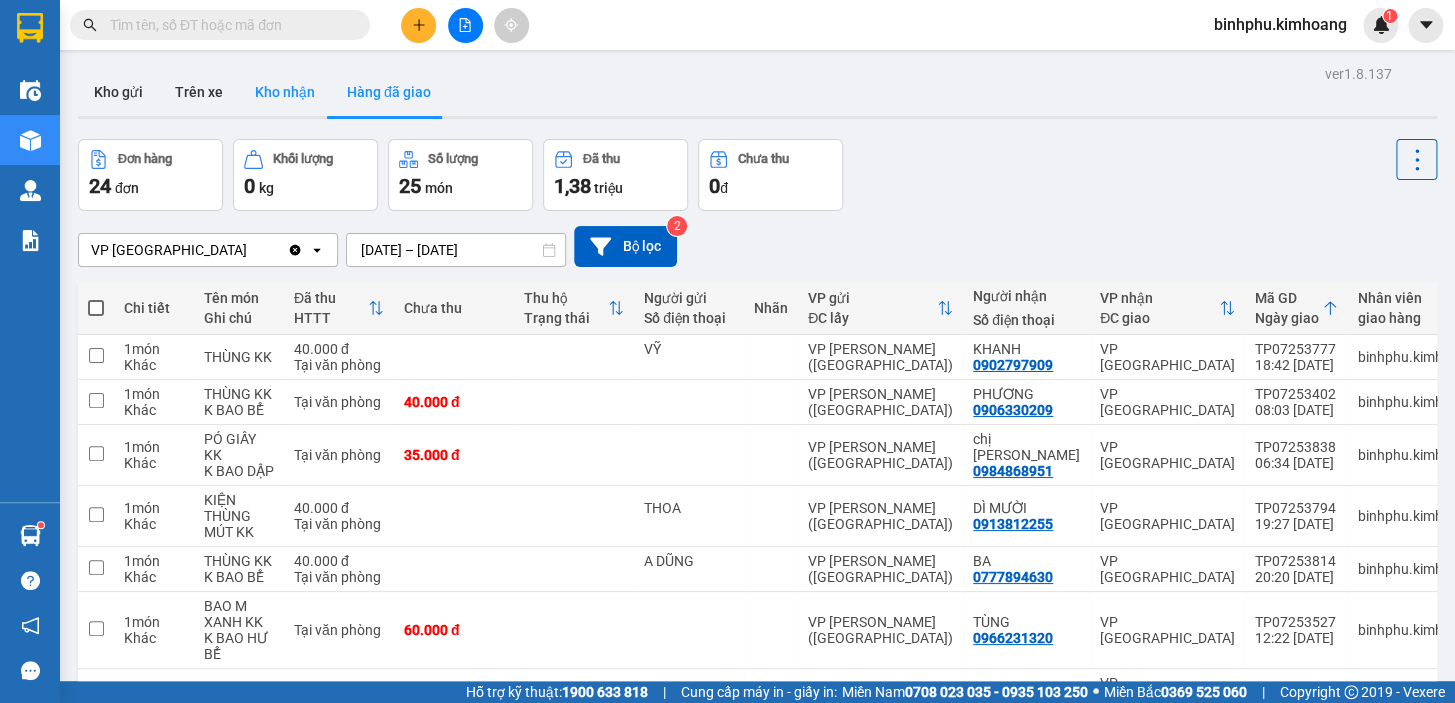 click on "Kho nhận" at bounding box center (285, 92) 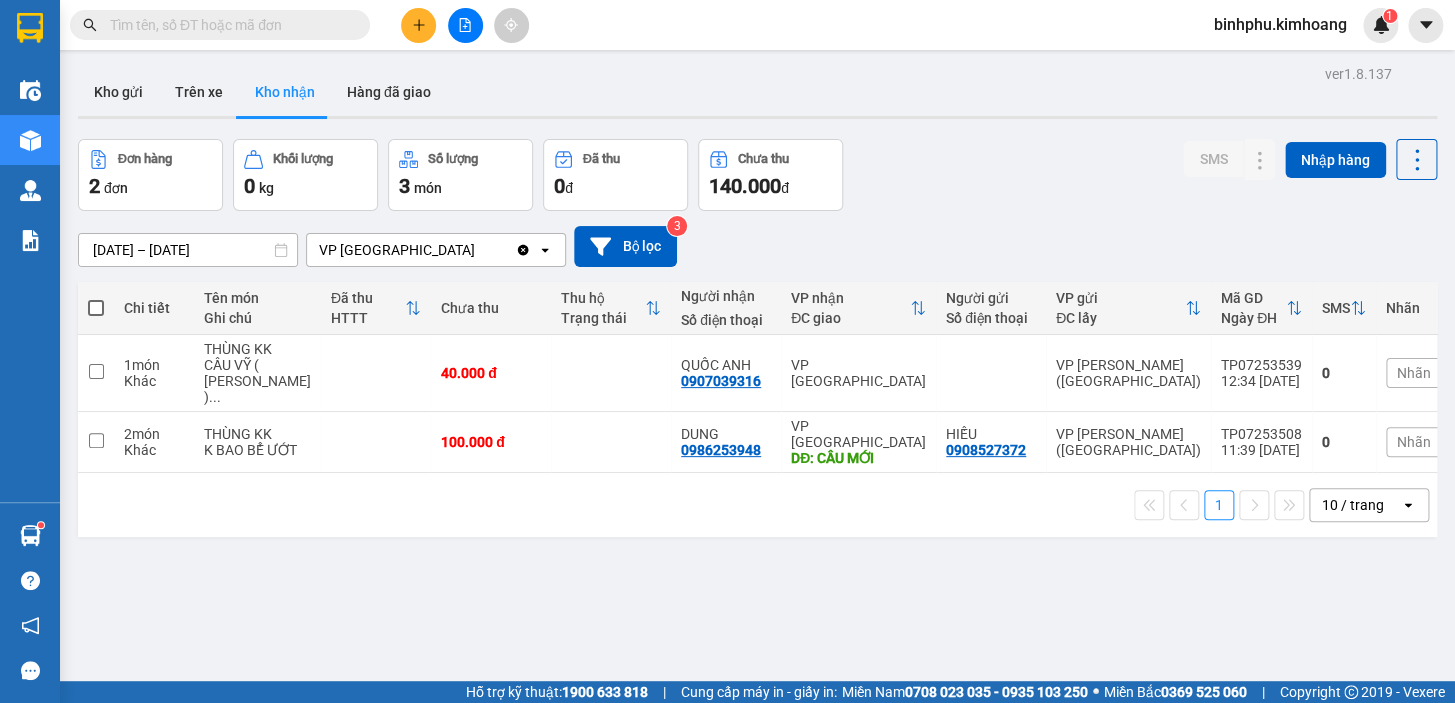 click 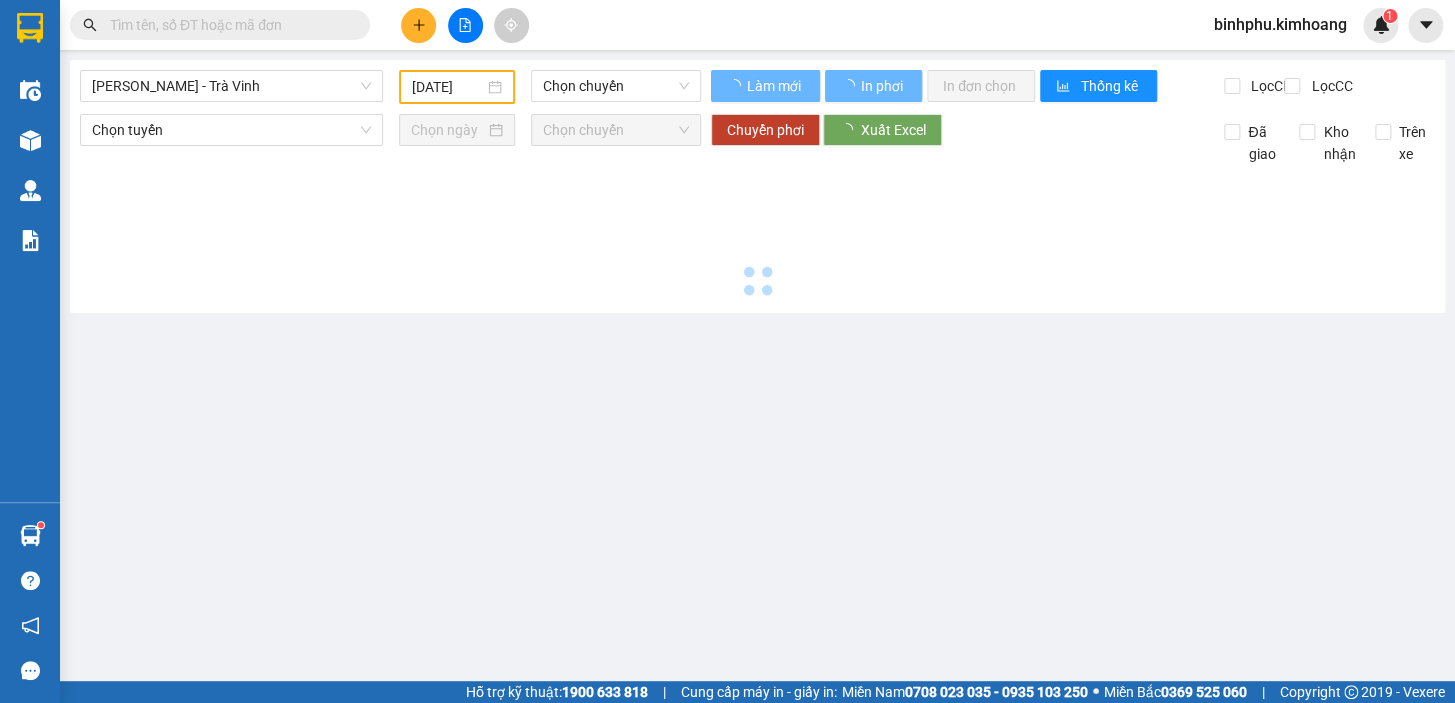 type on "[DATE]" 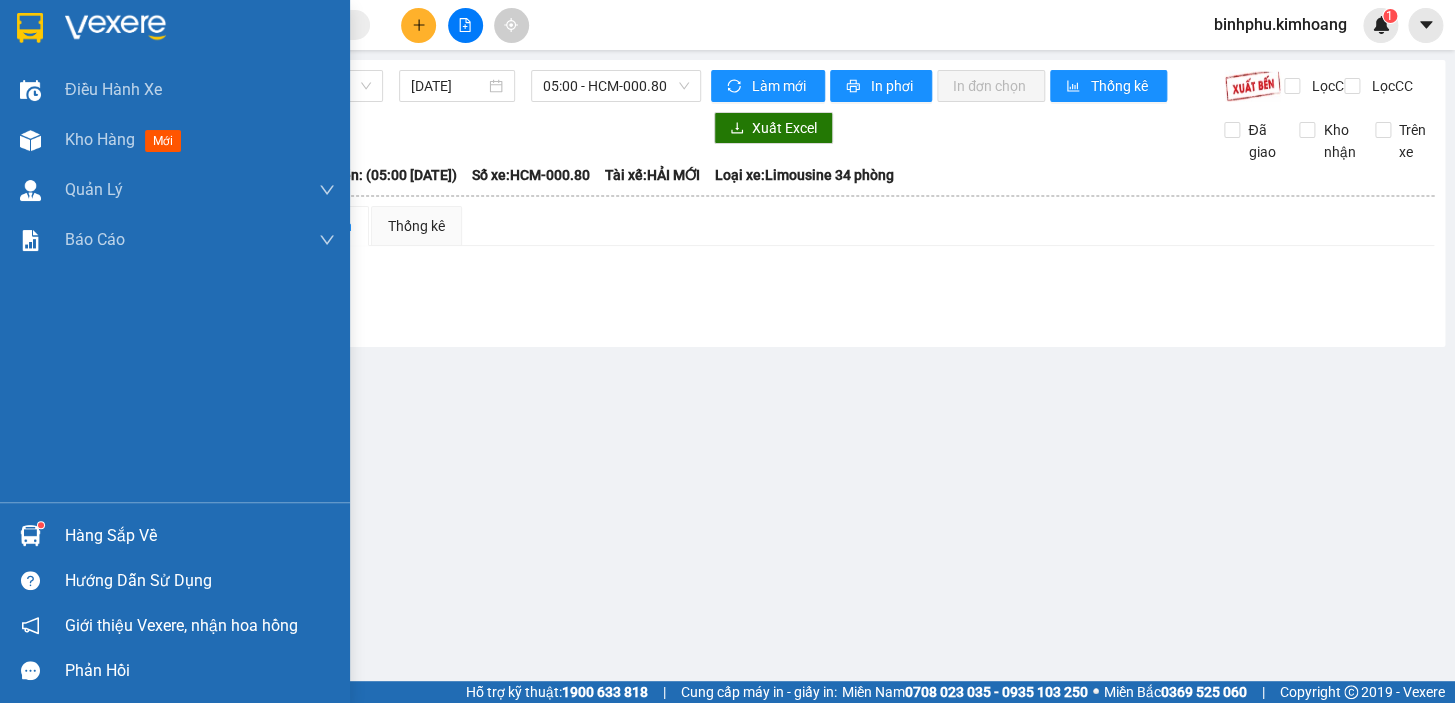 click on "Hàng sắp về" at bounding box center (200, 536) 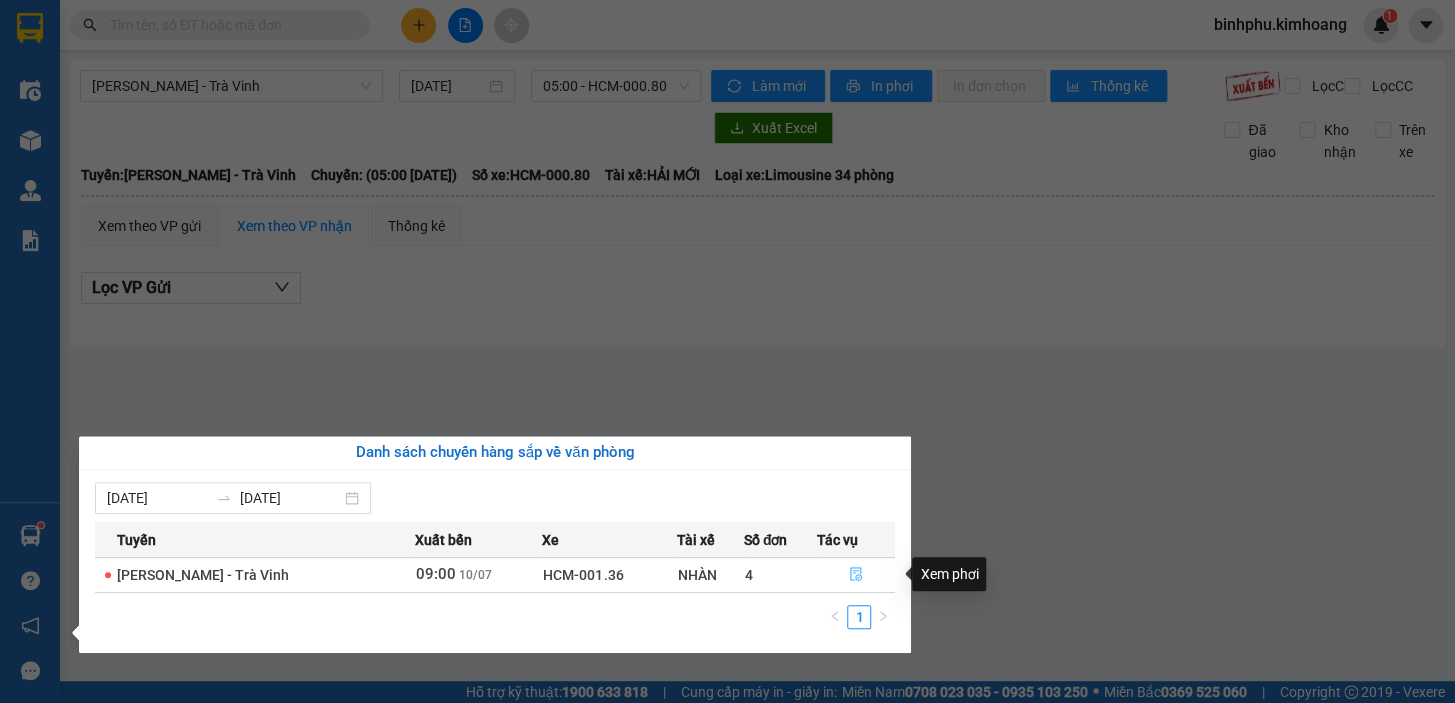 click 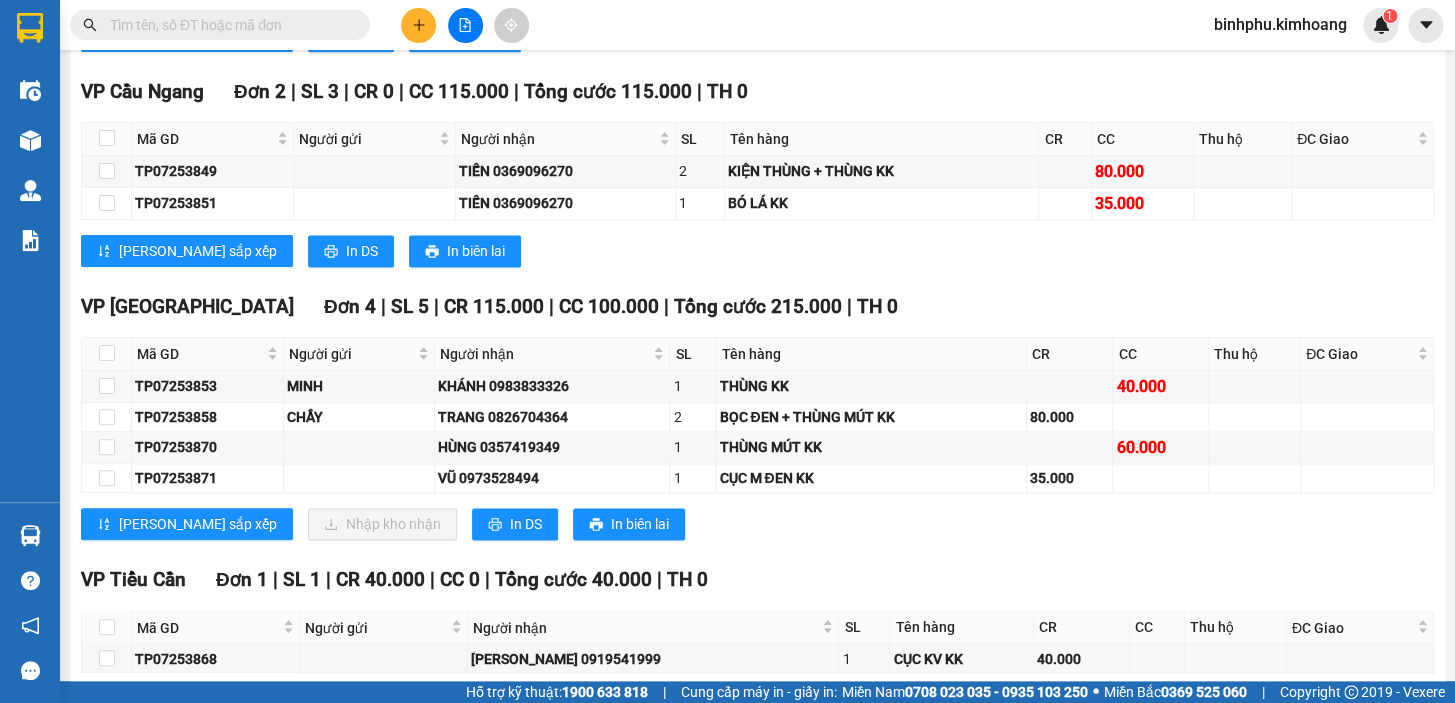 scroll, scrollTop: 1000, scrollLeft: 0, axis: vertical 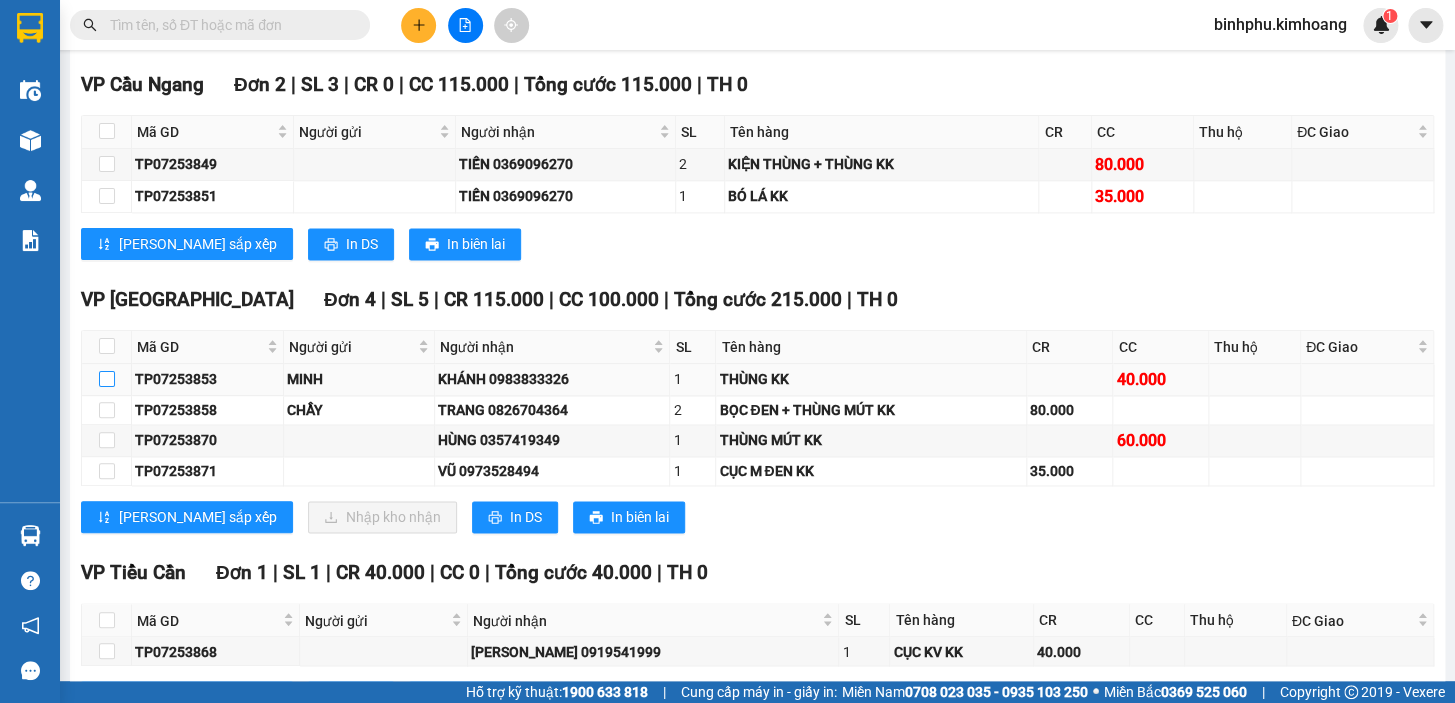 click at bounding box center [107, 379] 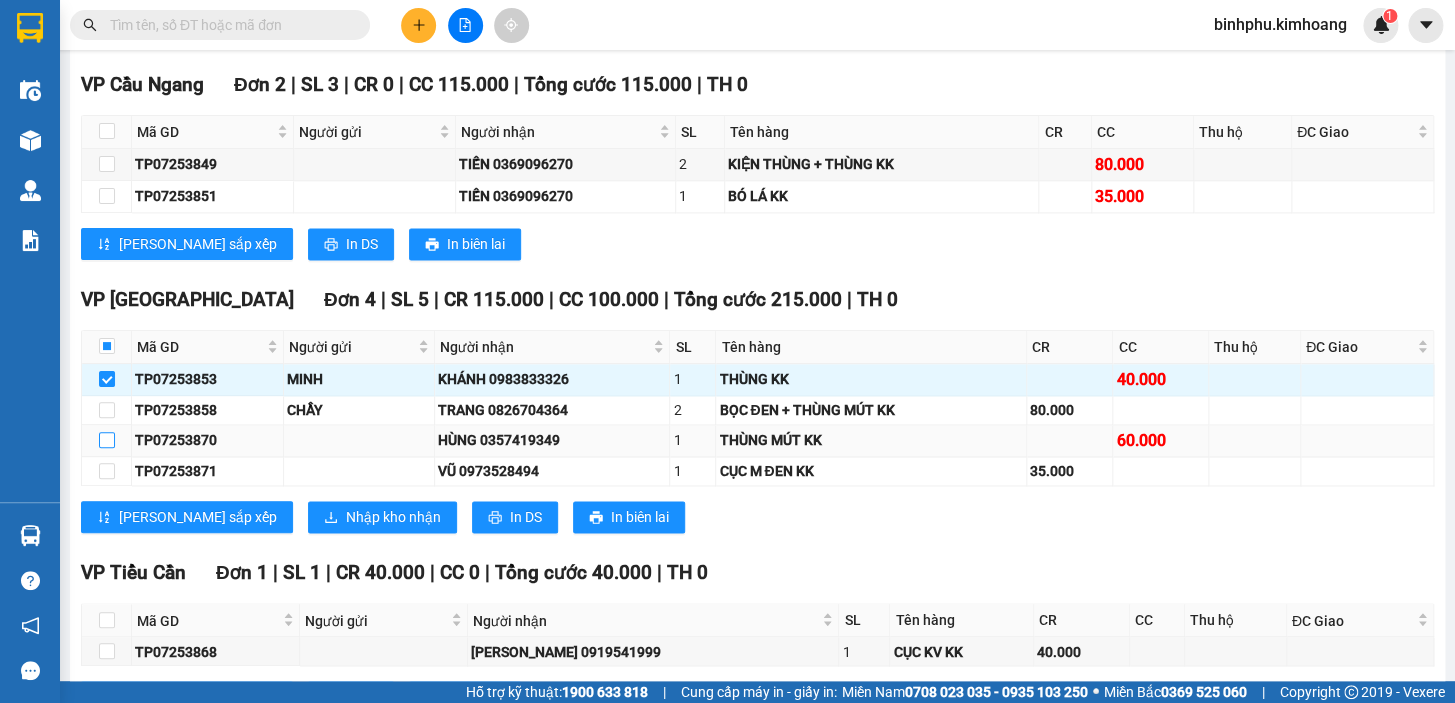 click at bounding box center [107, 440] 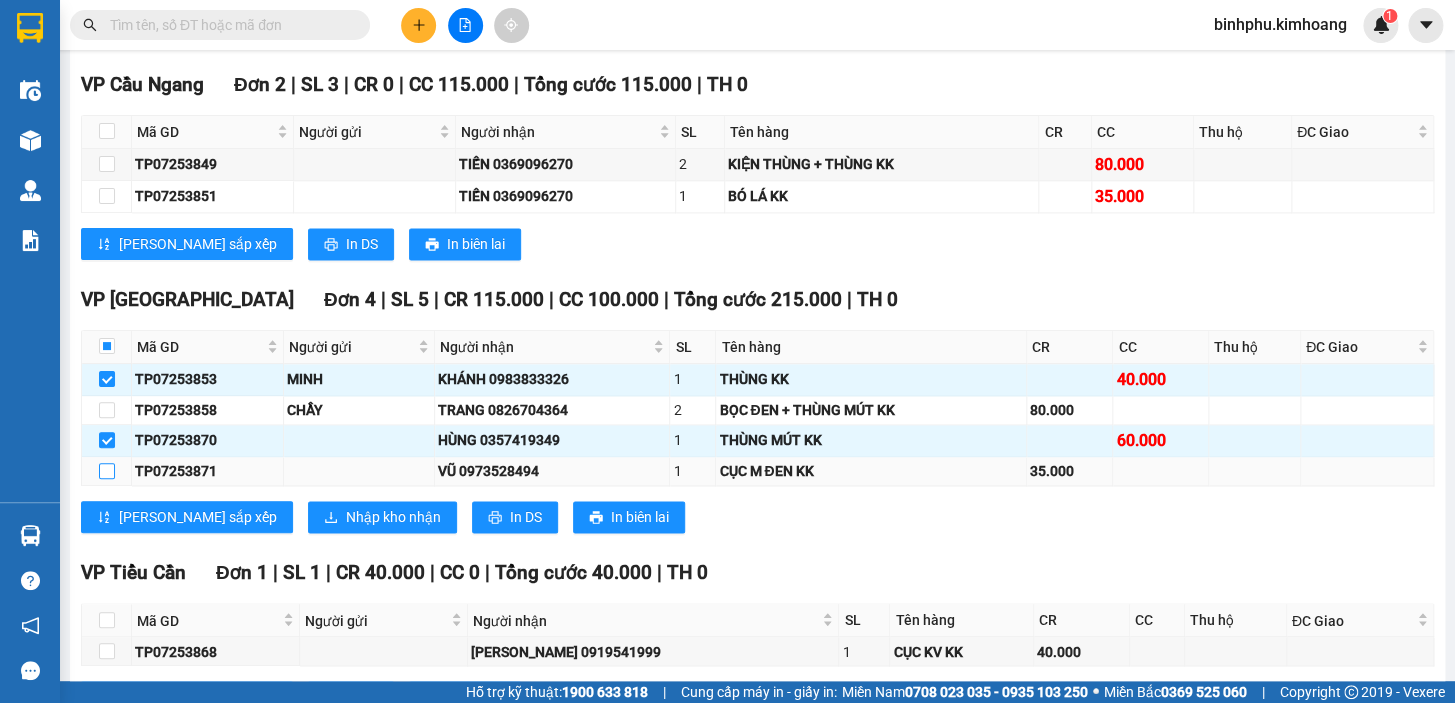 click at bounding box center (107, 471) 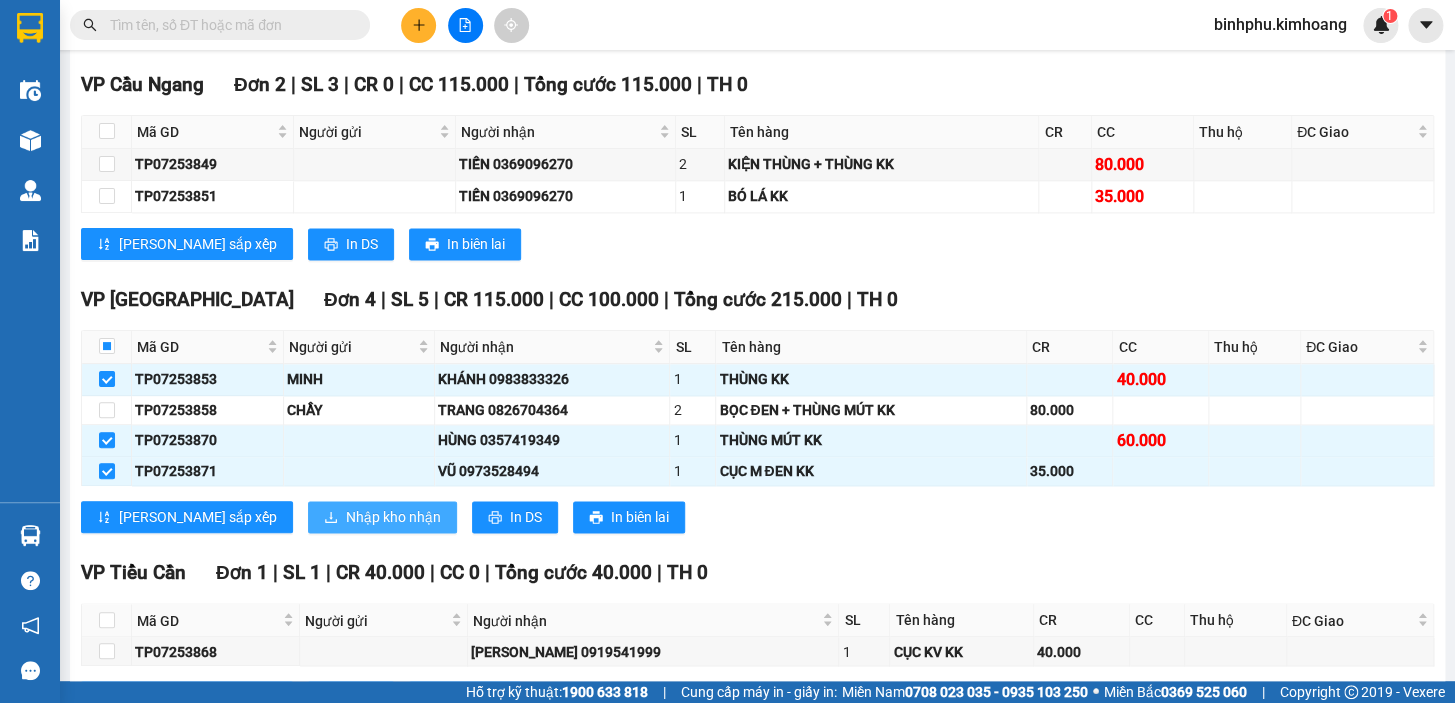 click on "Nhập kho nhận" at bounding box center [393, 517] 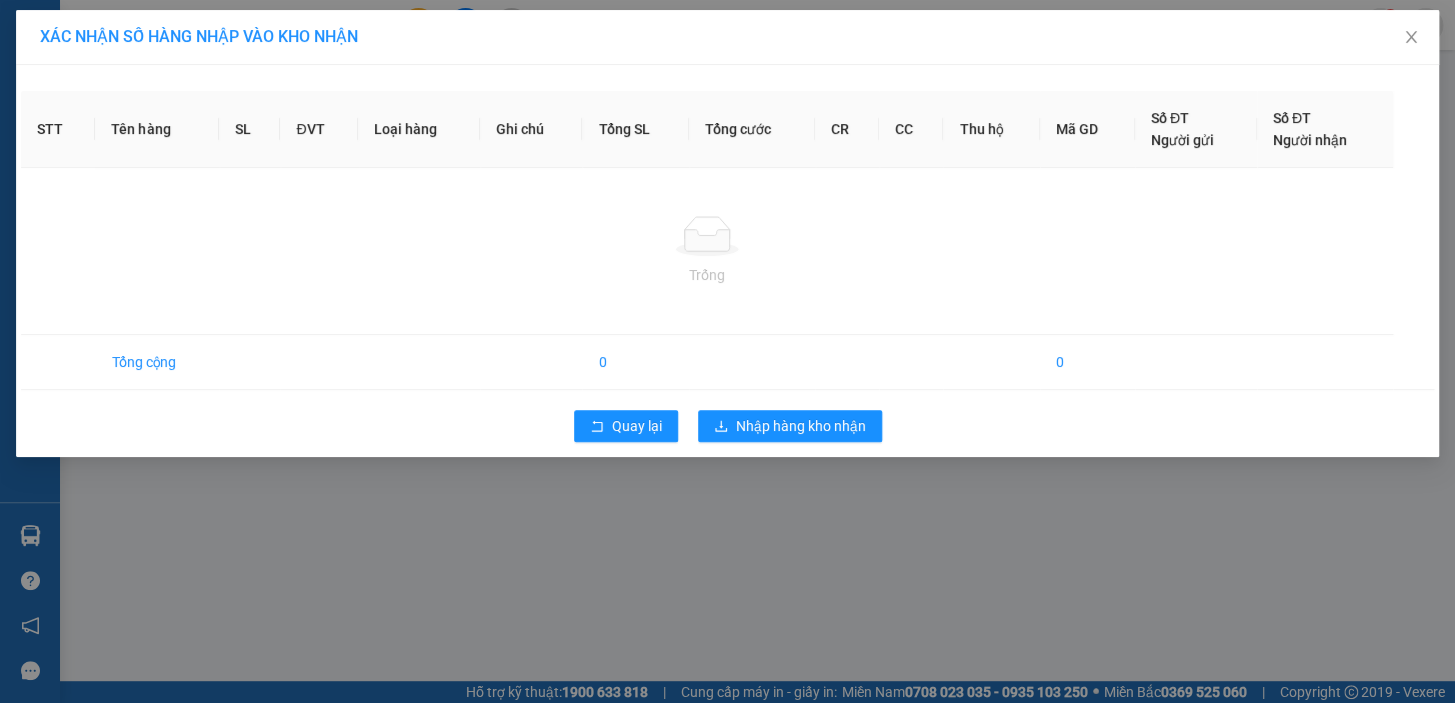 scroll, scrollTop: 0, scrollLeft: 0, axis: both 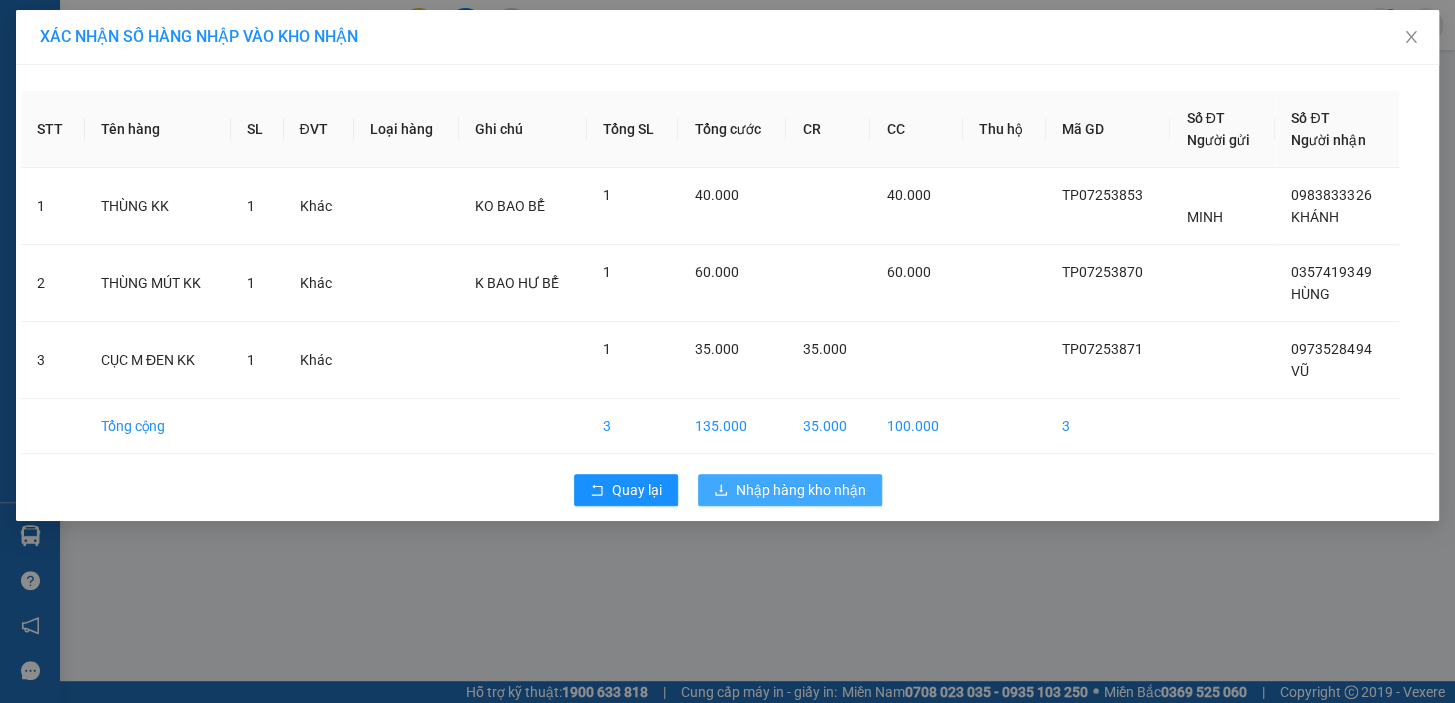 click on "Nhập hàng kho nhận" at bounding box center (801, 490) 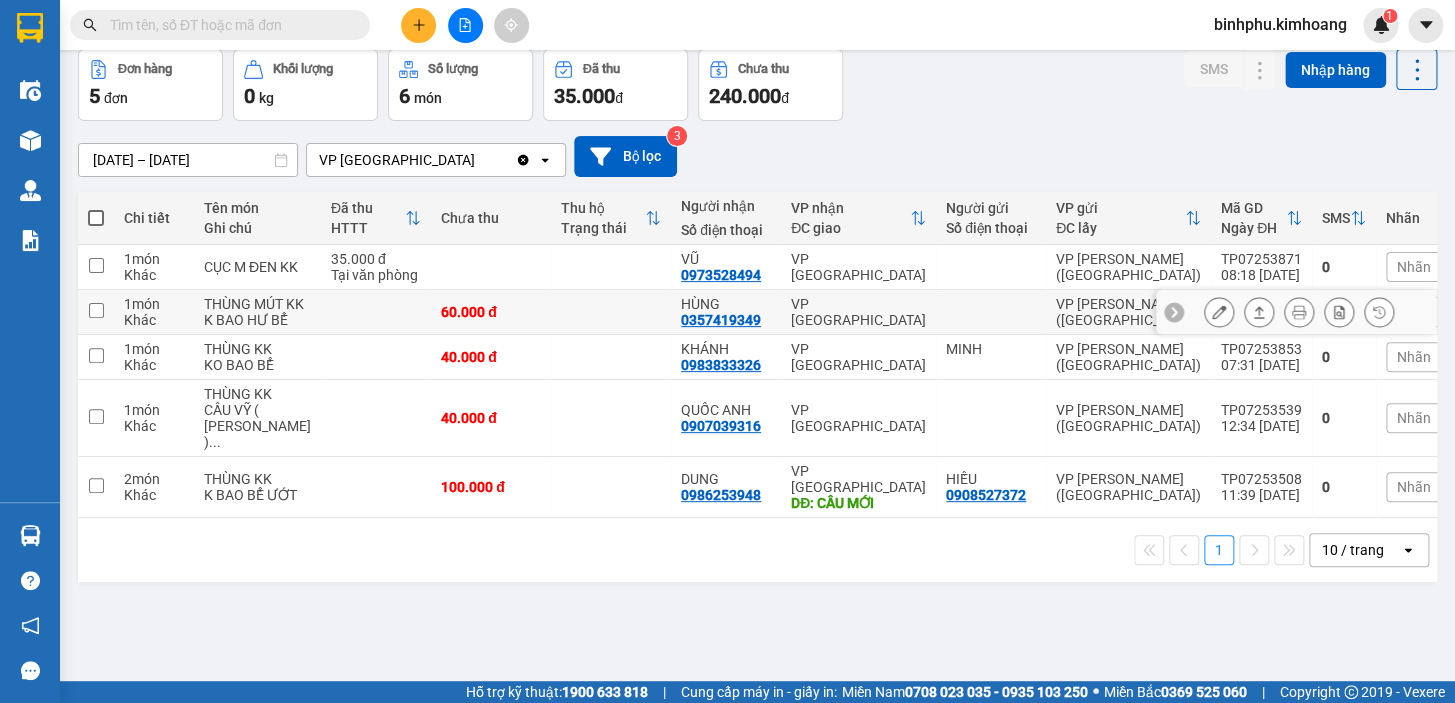 scroll, scrollTop: 0, scrollLeft: 0, axis: both 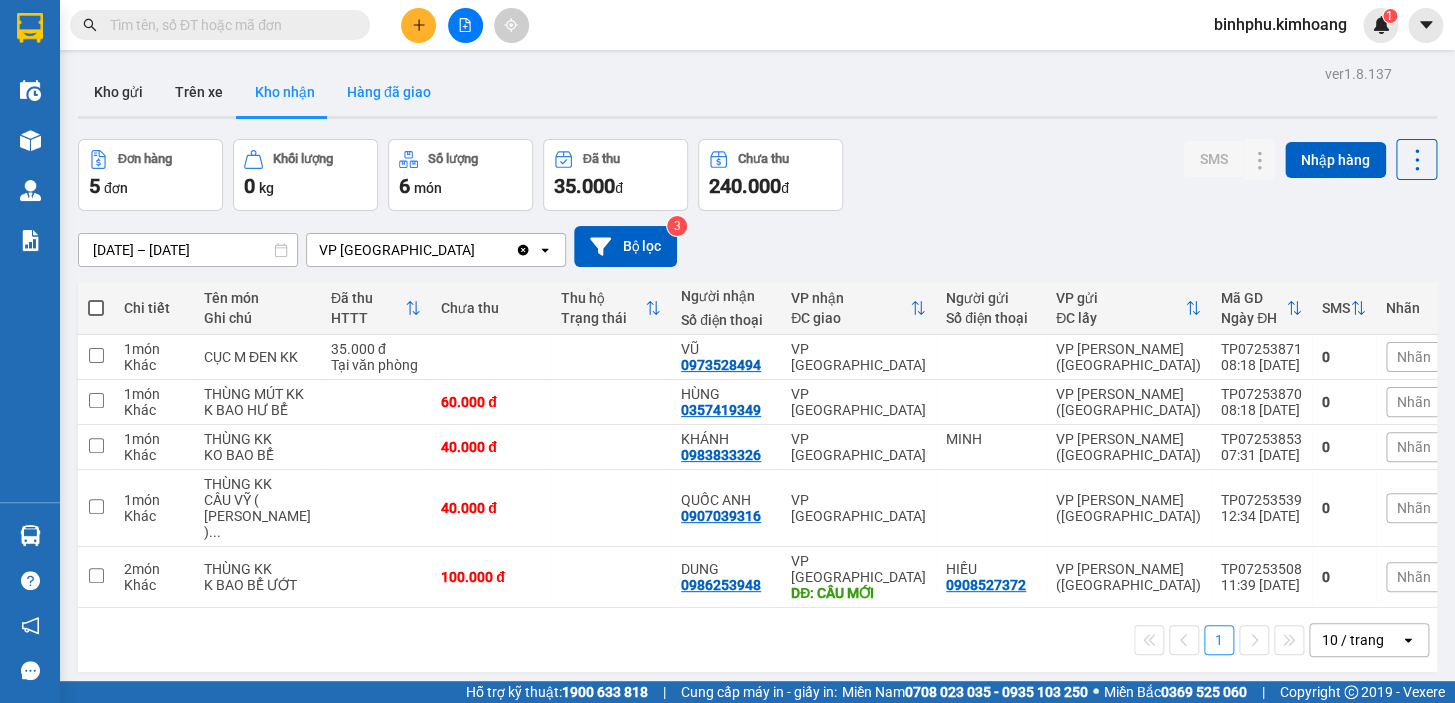 click on "Hàng đã giao" at bounding box center (389, 92) 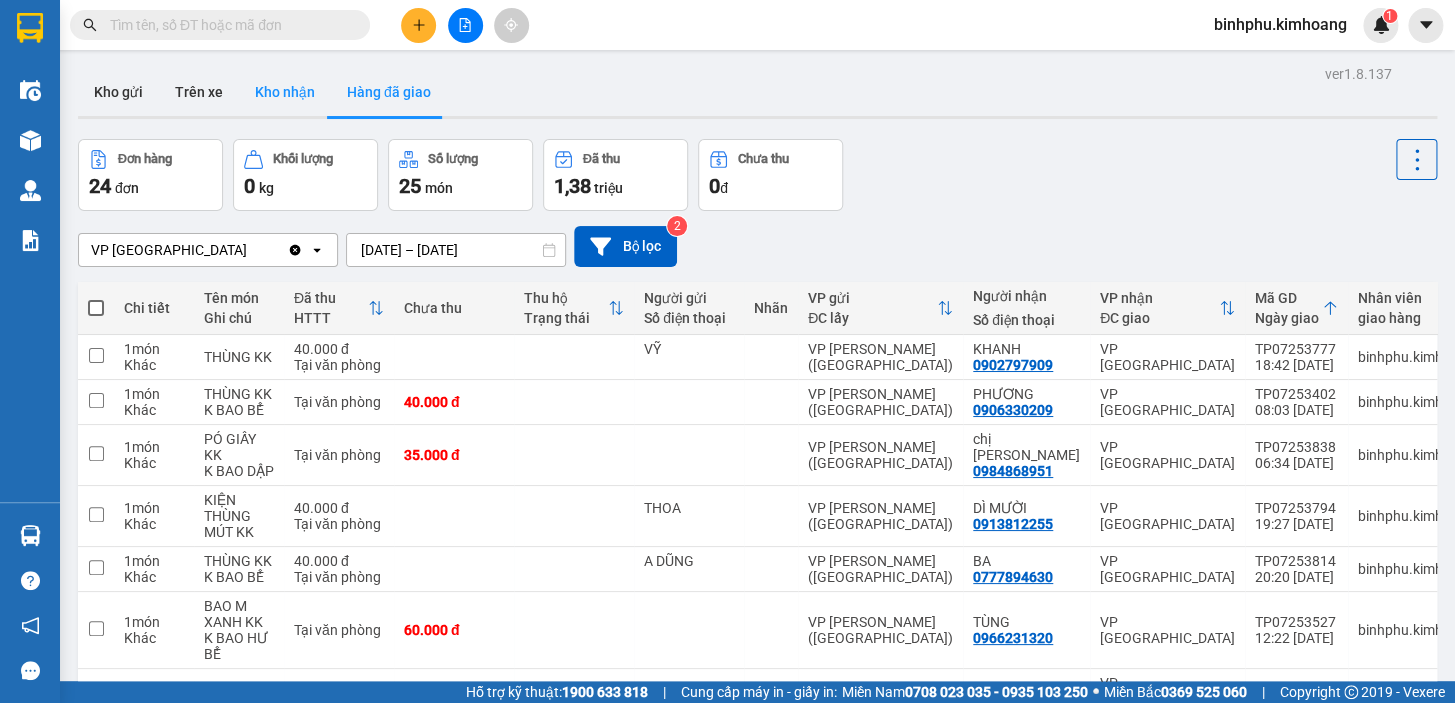 click on "Kho nhận" at bounding box center [285, 92] 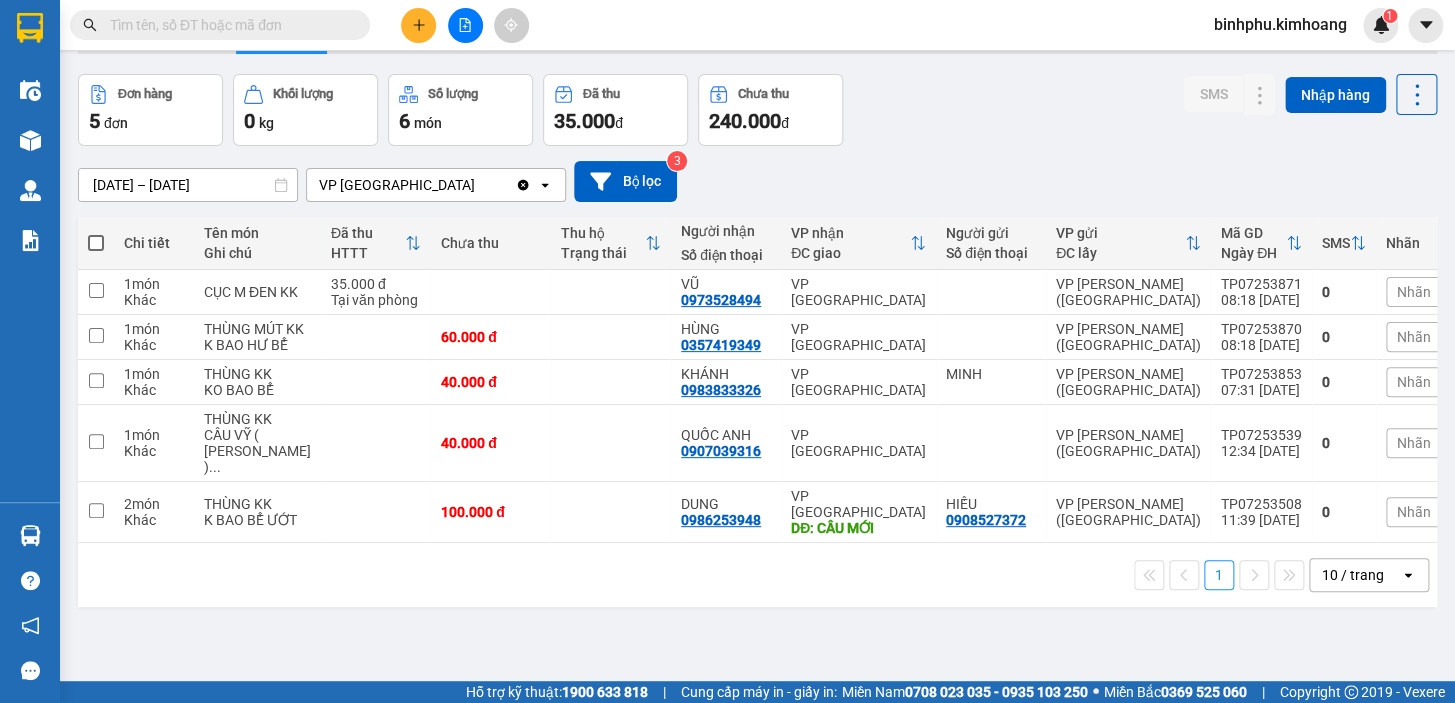scroll, scrollTop: 91, scrollLeft: 0, axis: vertical 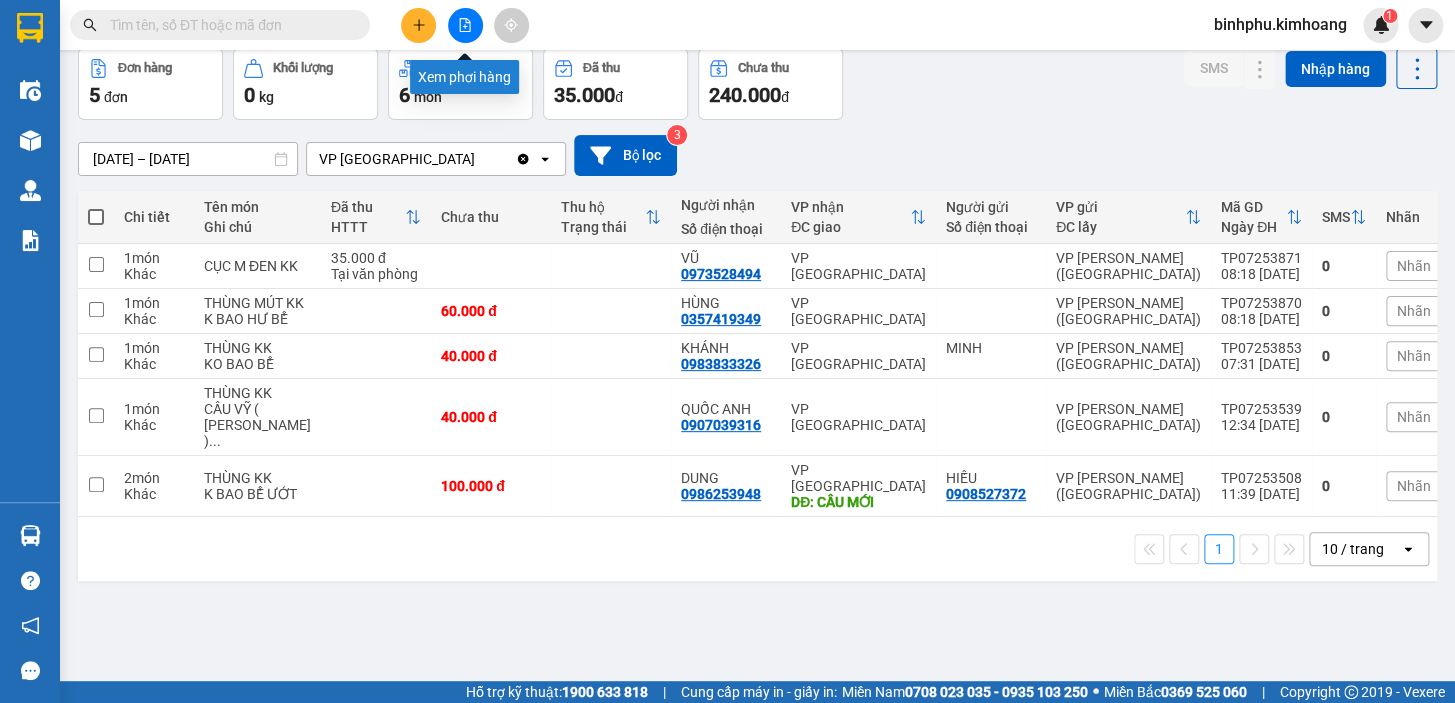 click at bounding box center [465, 25] 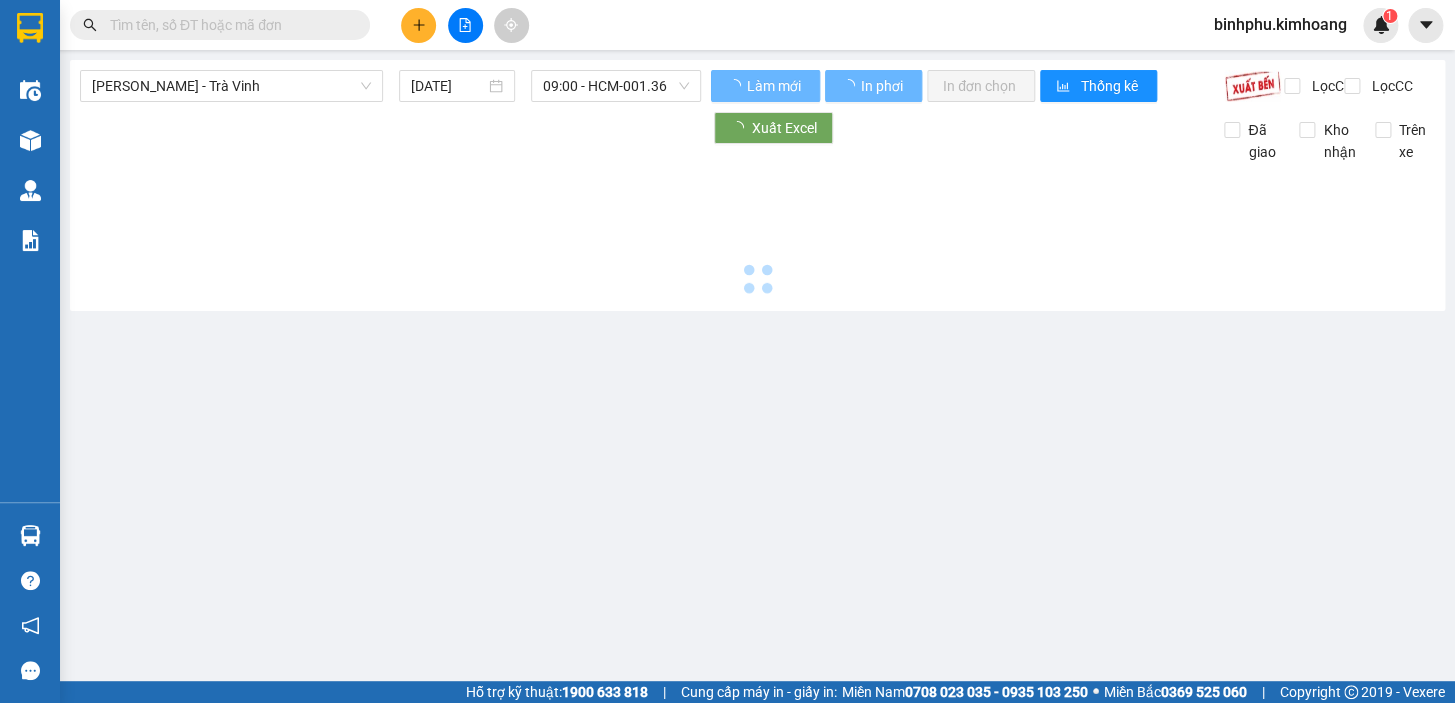 scroll, scrollTop: 0, scrollLeft: 0, axis: both 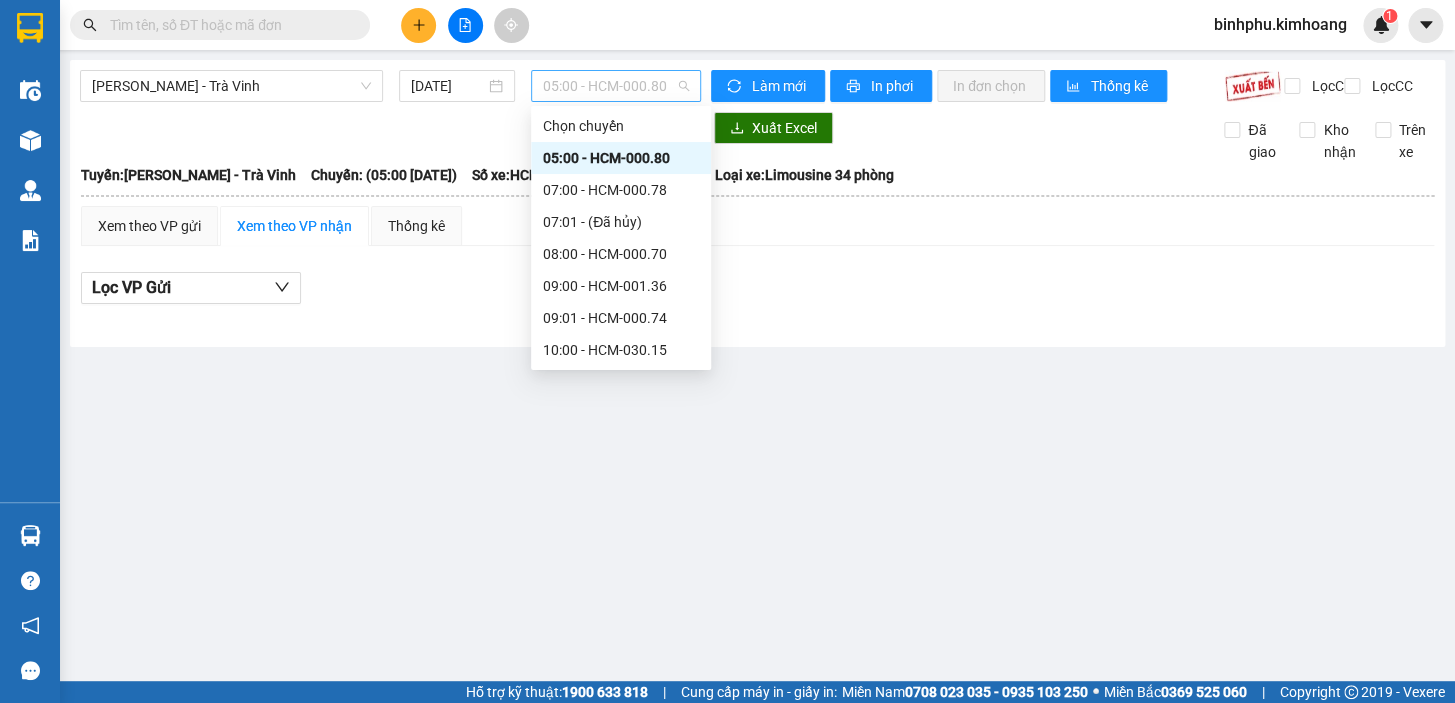 click on "05:00     - HCM-000.80" at bounding box center [616, 86] 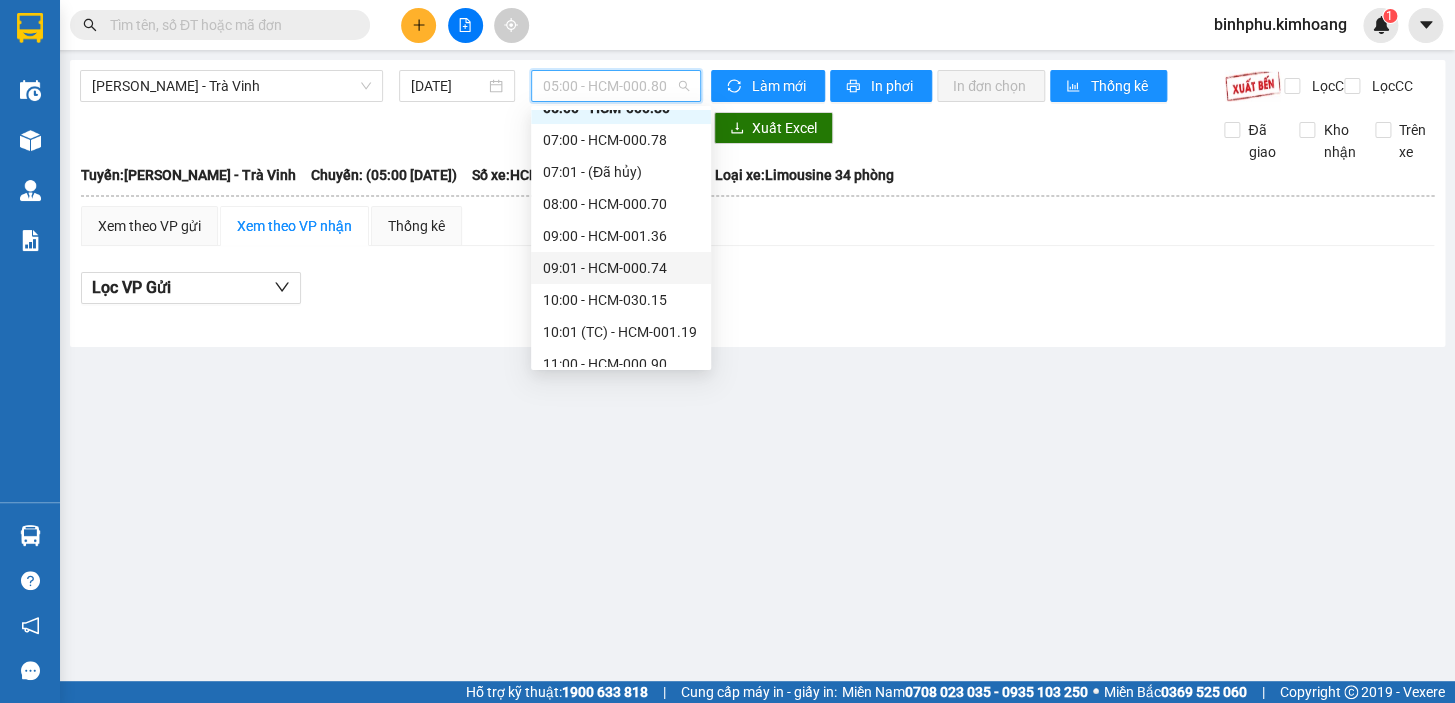 scroll, scrollTop: 90, scrollLeft: 0, axis: vertical 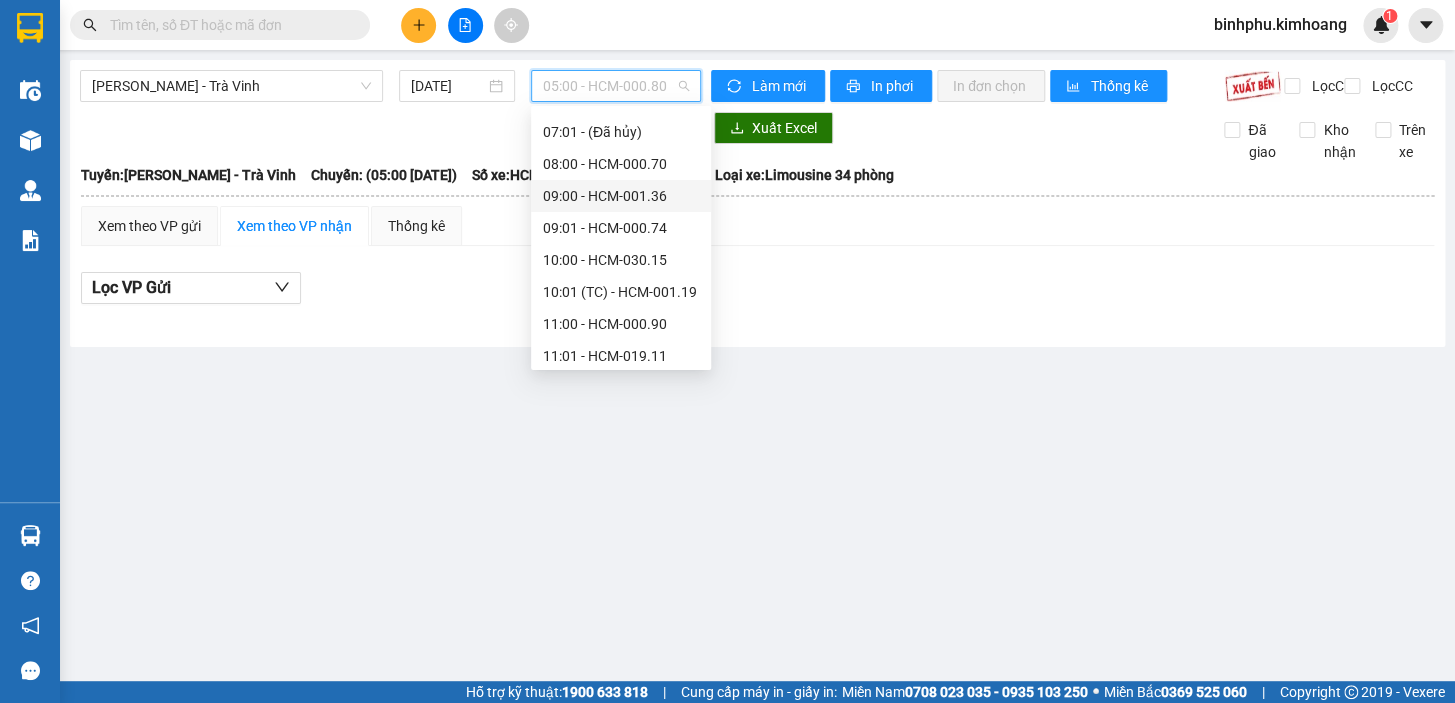click on "09:00     - HCM-001.36" at bounding box center [621, 196] 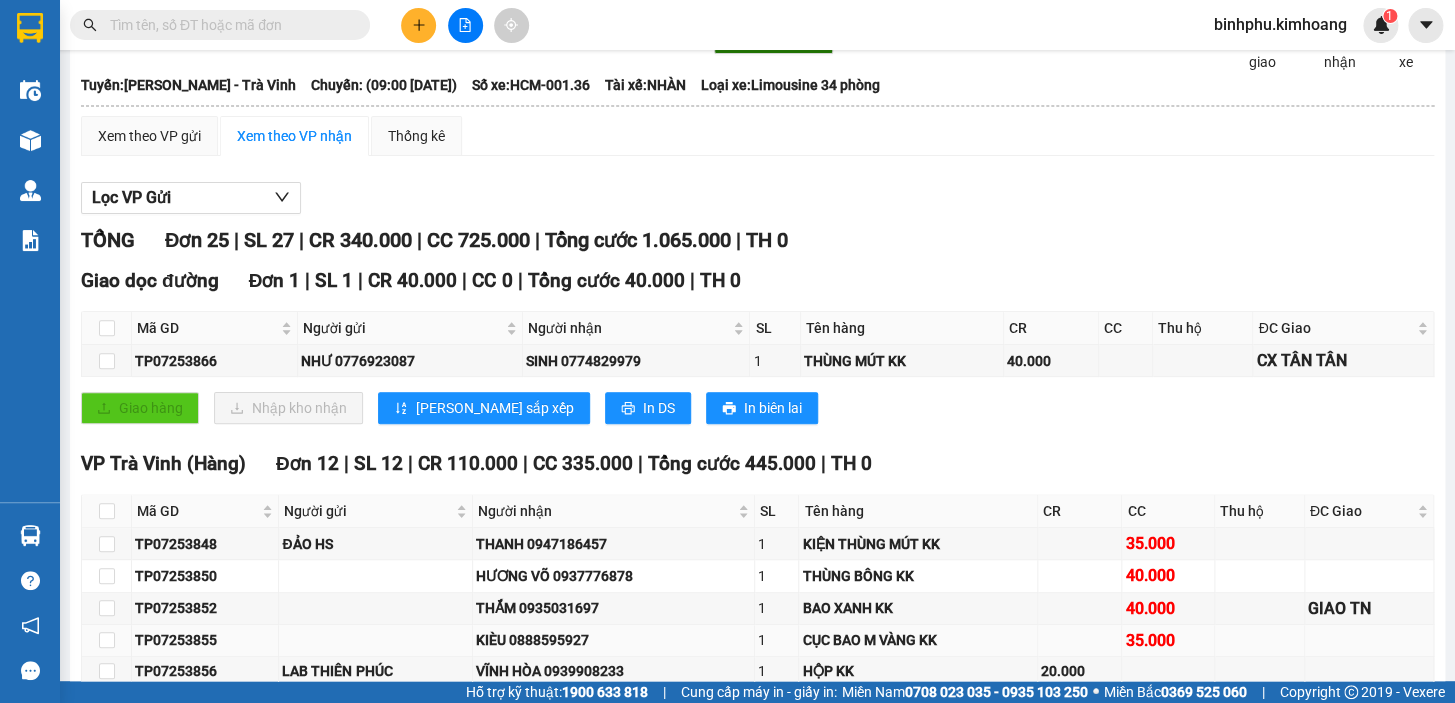 scroll, scrollTop: 0, scrollLeft: 0, axis: both 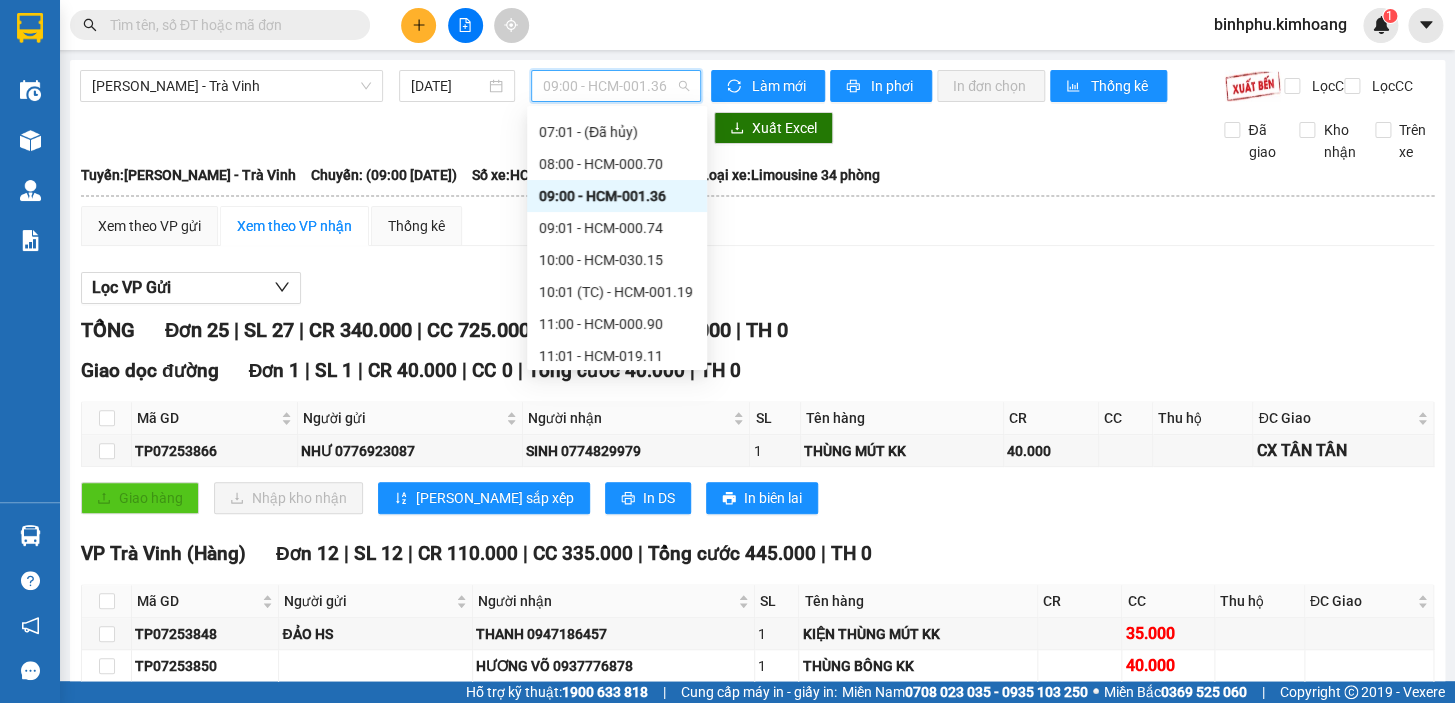 click on "09:00     - HCM-001.36" at bounding box center (616, 86) 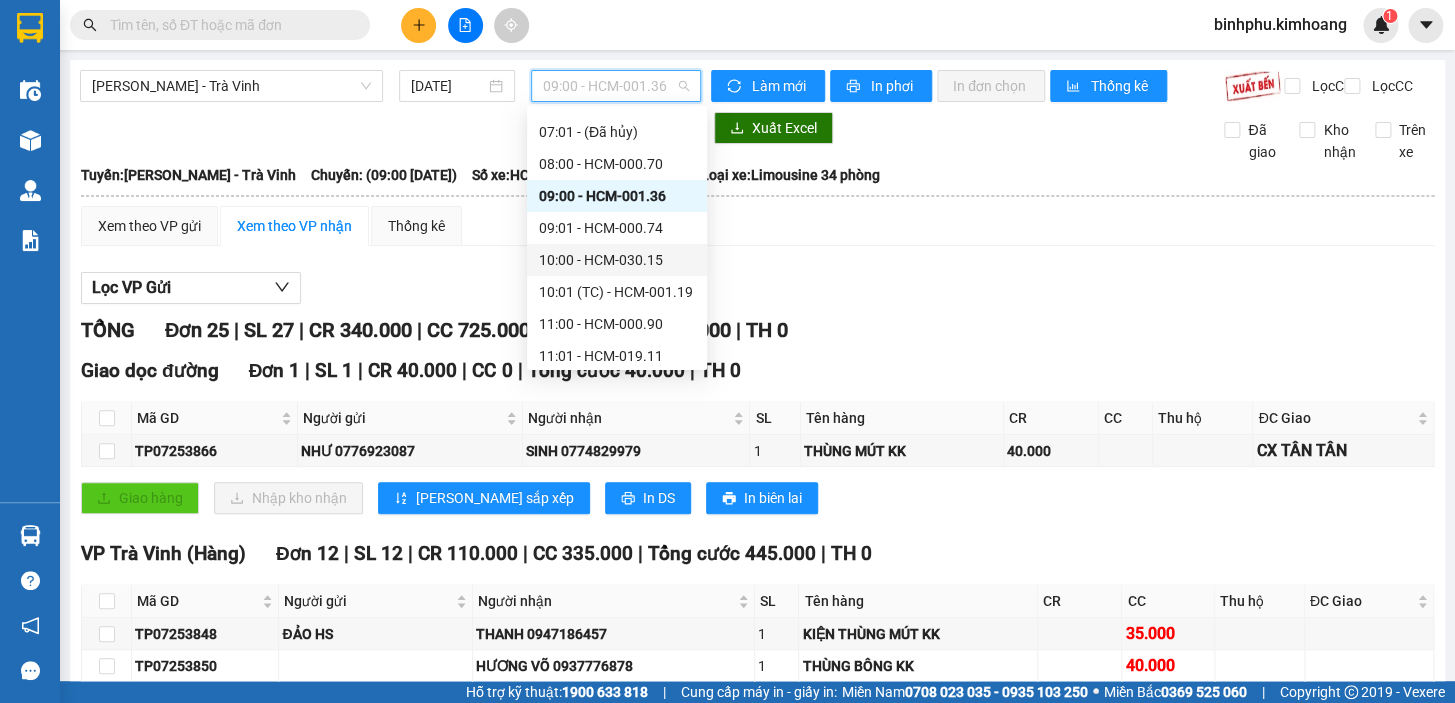 click on "10:00     - HCM-030.15" at bounding box center [617, 260] 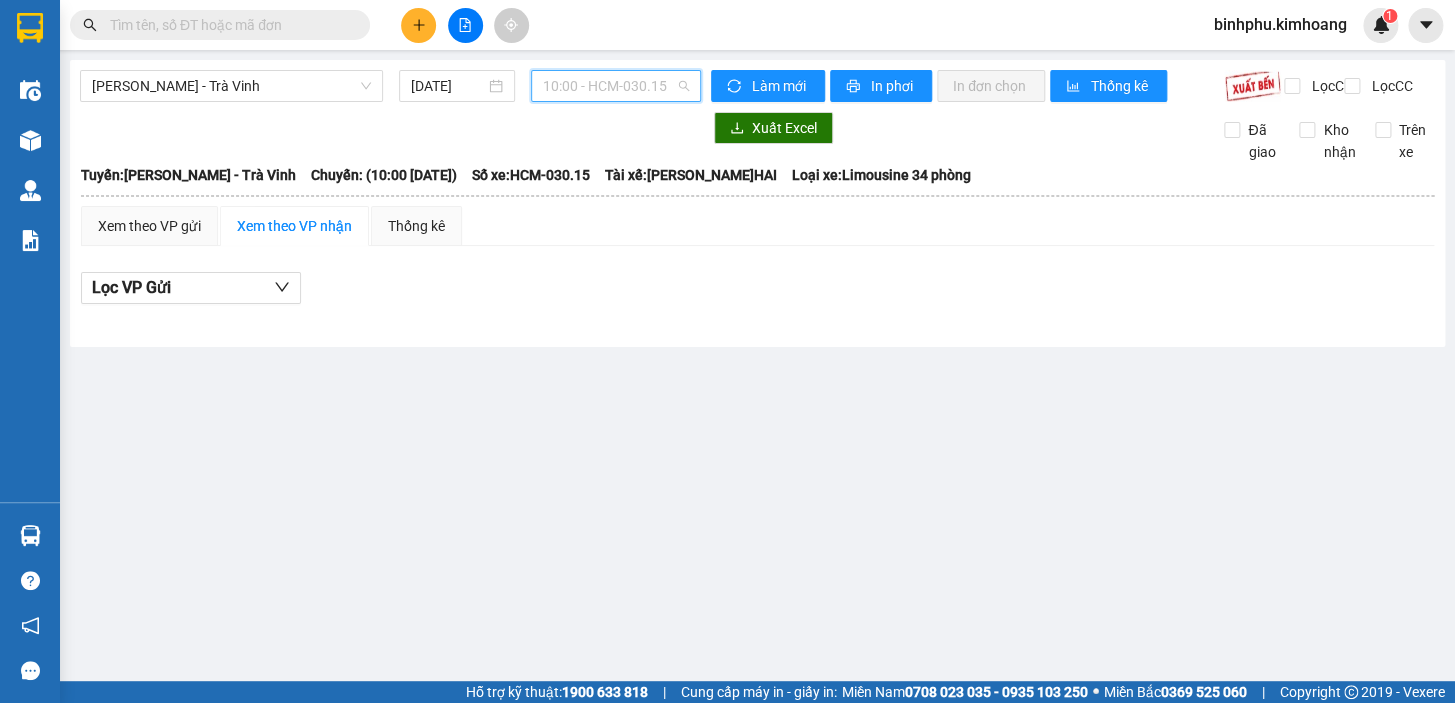 click on "10:00     - HCM-030.15" at bounding box center [616, 86] 